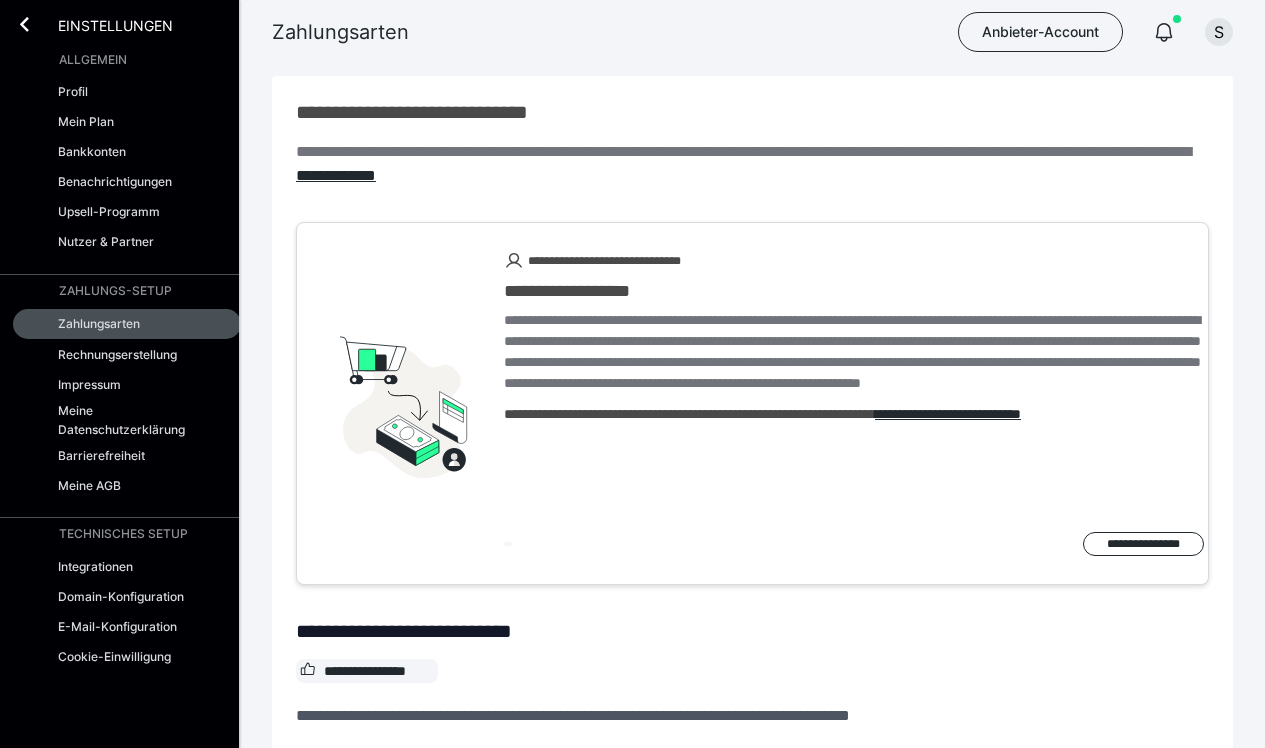 scroll, scrollTop: 0, scrollLeft: 0, axis: both 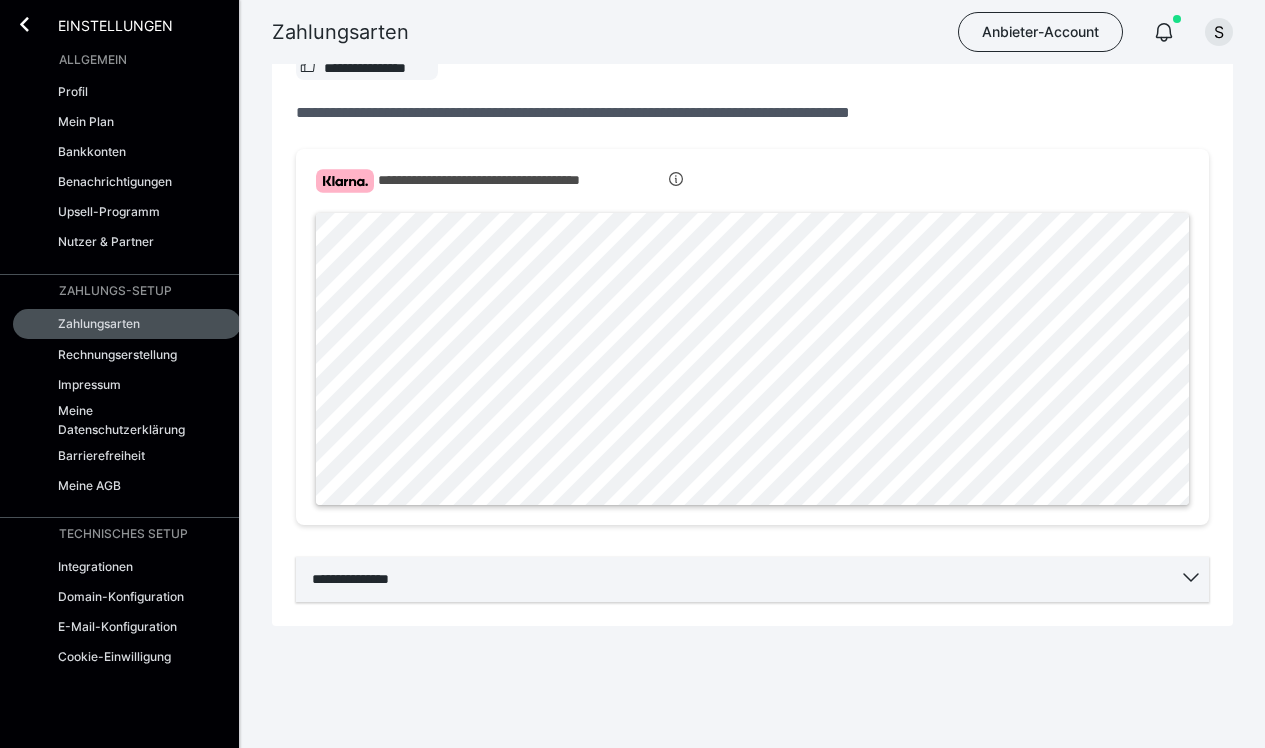 click on "**********" at bounding box center (752, 579) 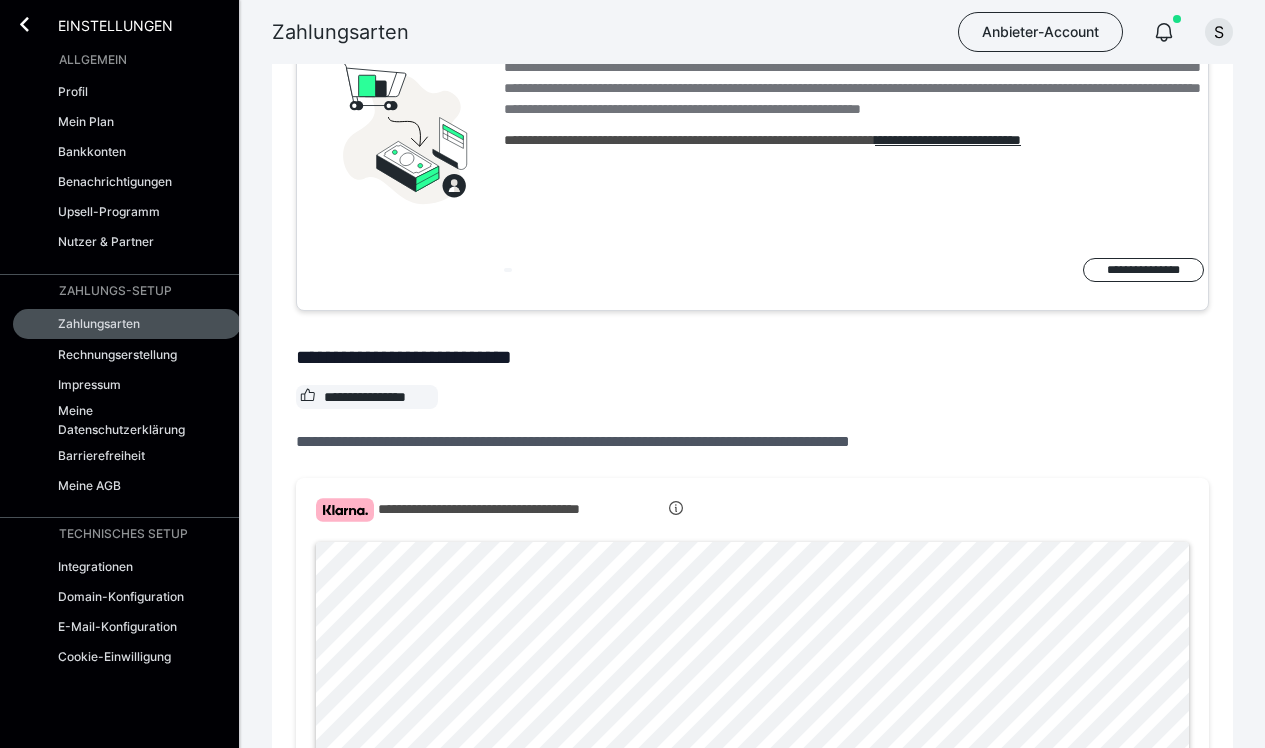 scroll, scrollTop: 330, scrollLeft: 0, axis: vertical 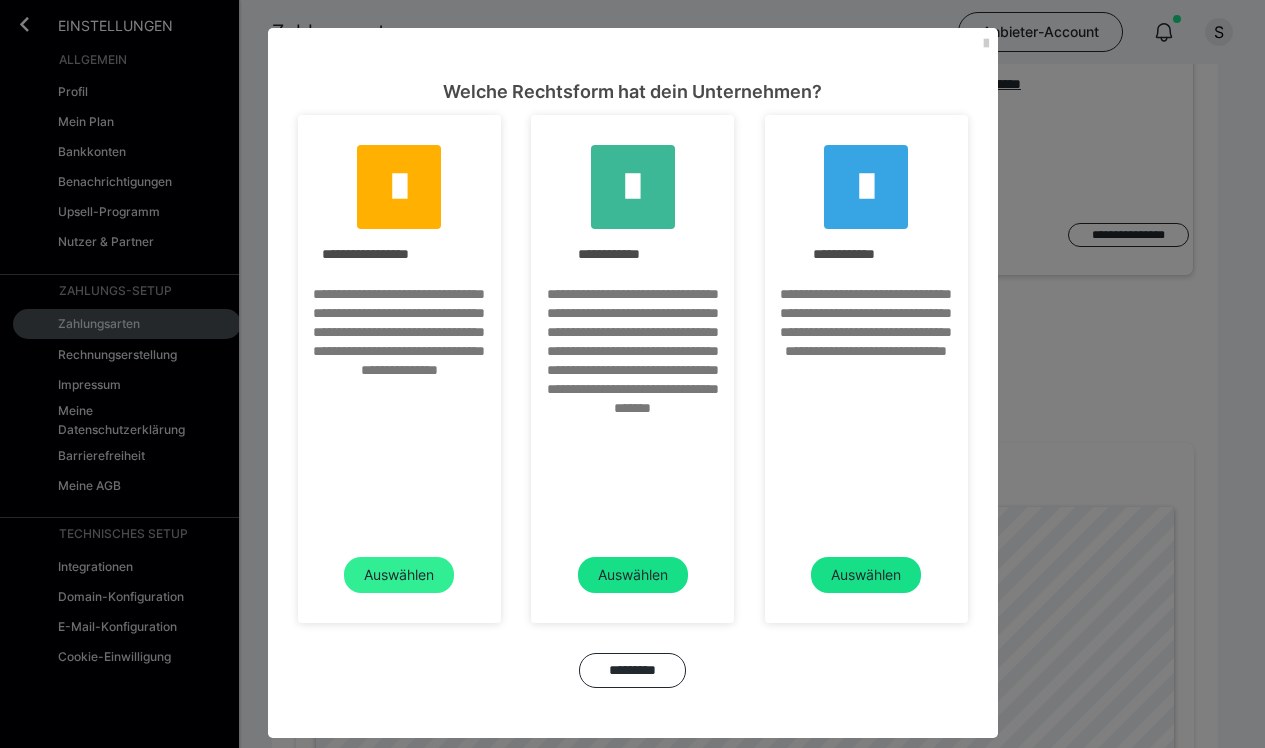 click on "Auswählen" at bounding box center (399, 575) 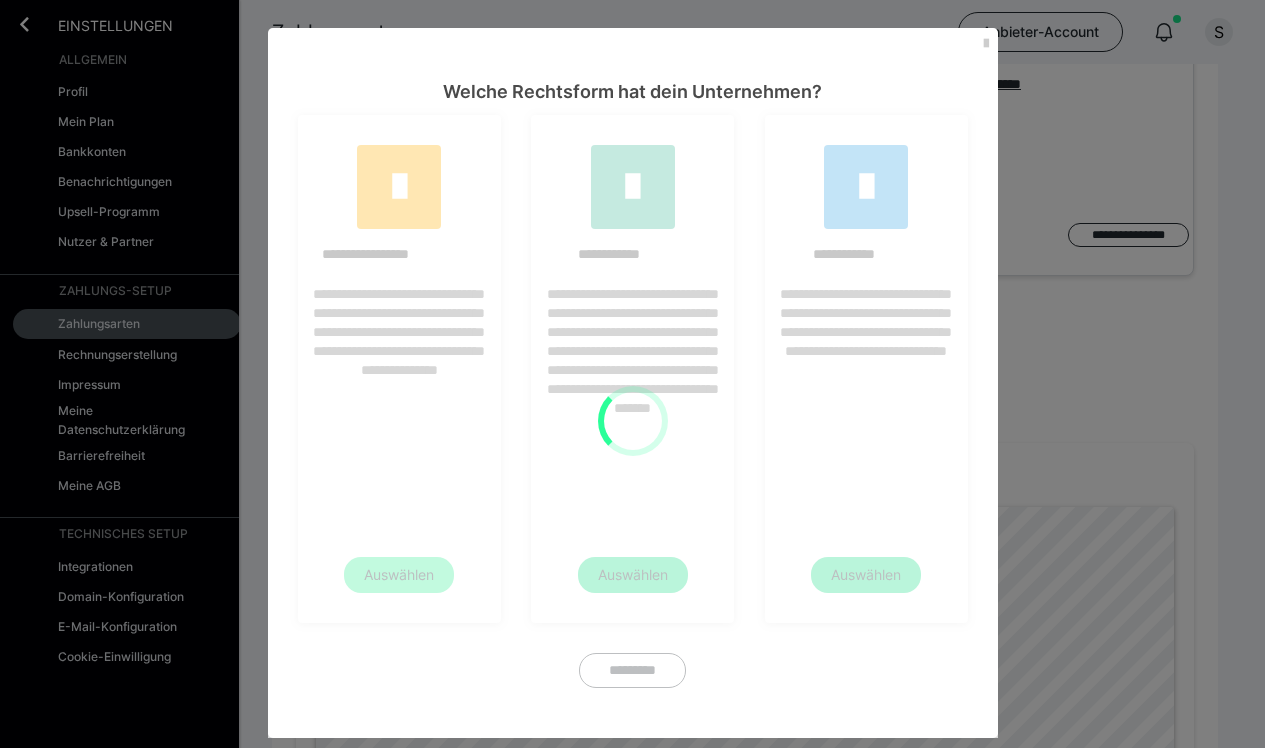 scroll, scrollTop: 0, scrollLeft: 0, axis: both 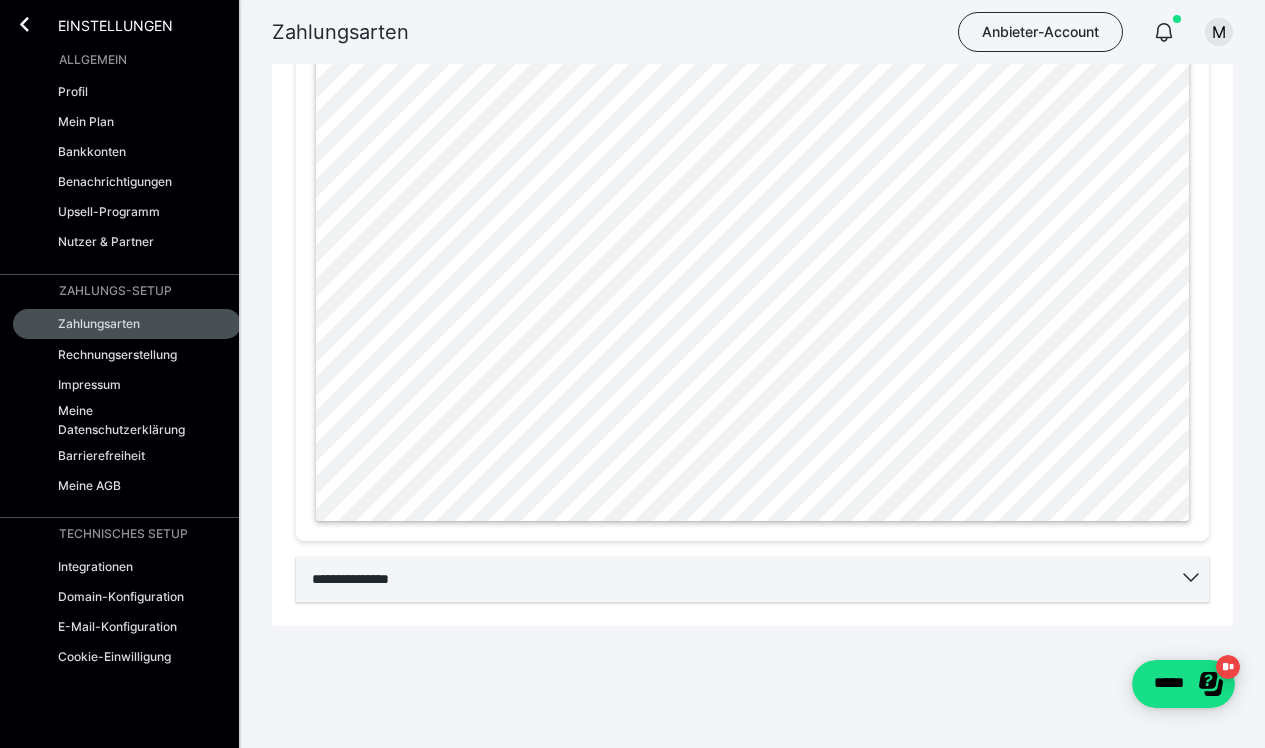 click on "**********" at bounding box center [752, 579] 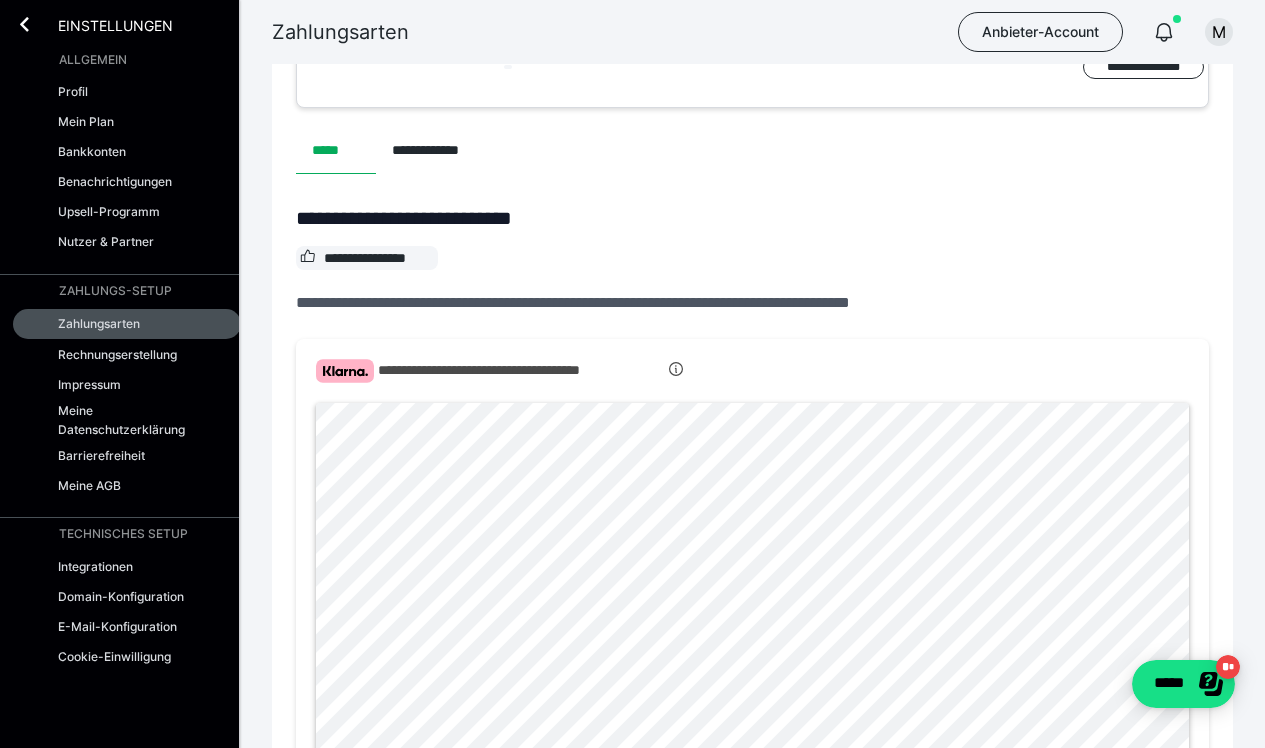 scroll, scrollTop: 727, scrollLeft: 0, axis: vertical 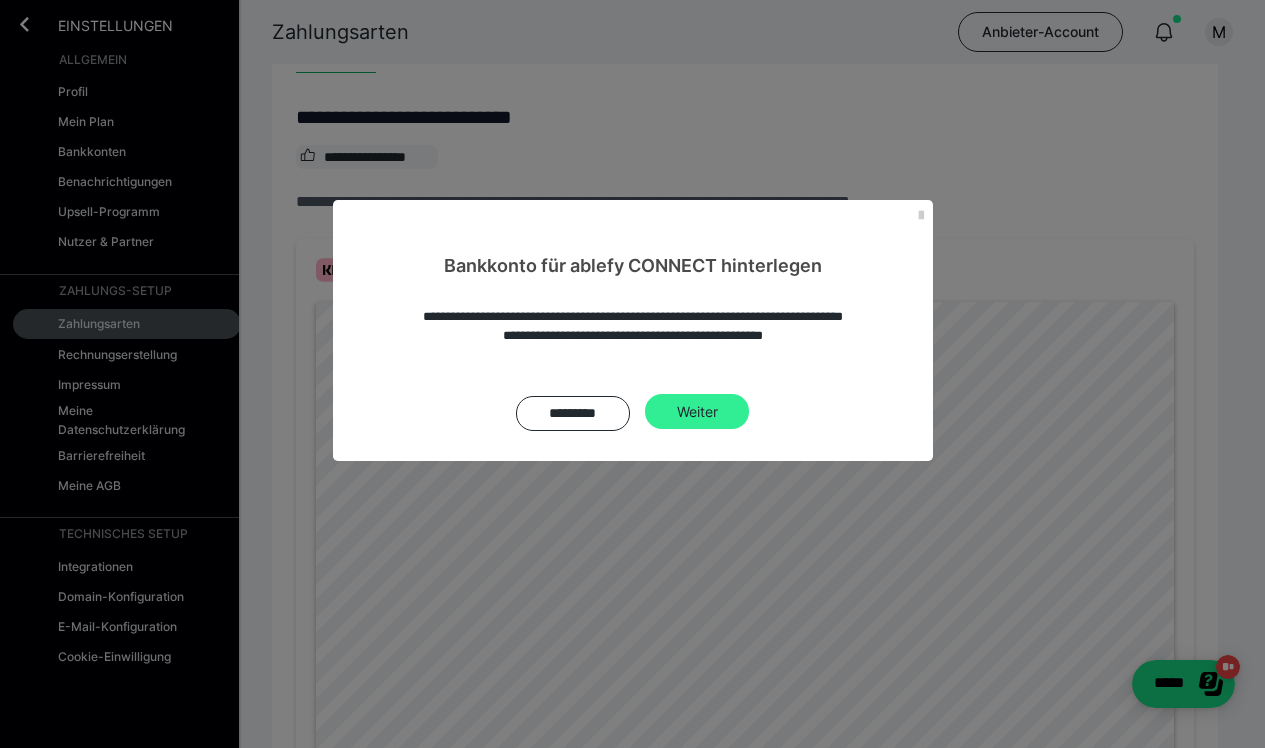 click on "Weiter" at bounding box center [697, 412] 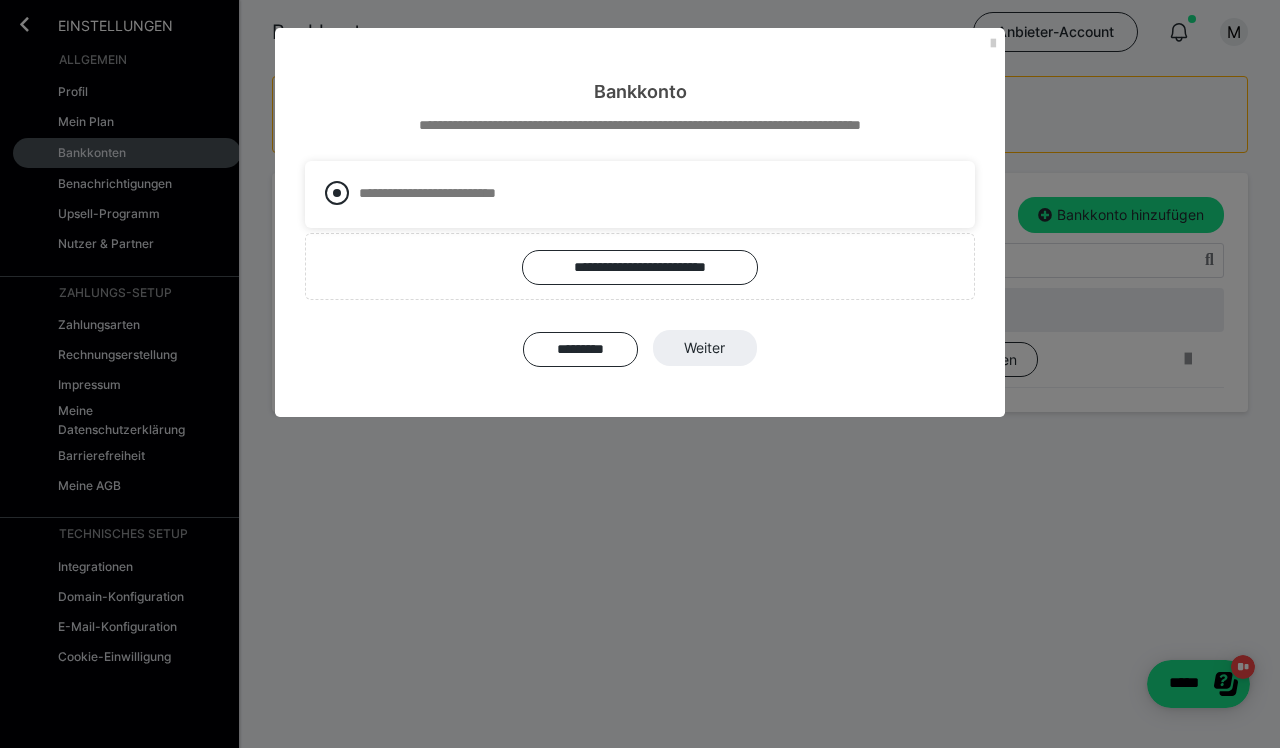 click at bounding box center [337, 193] 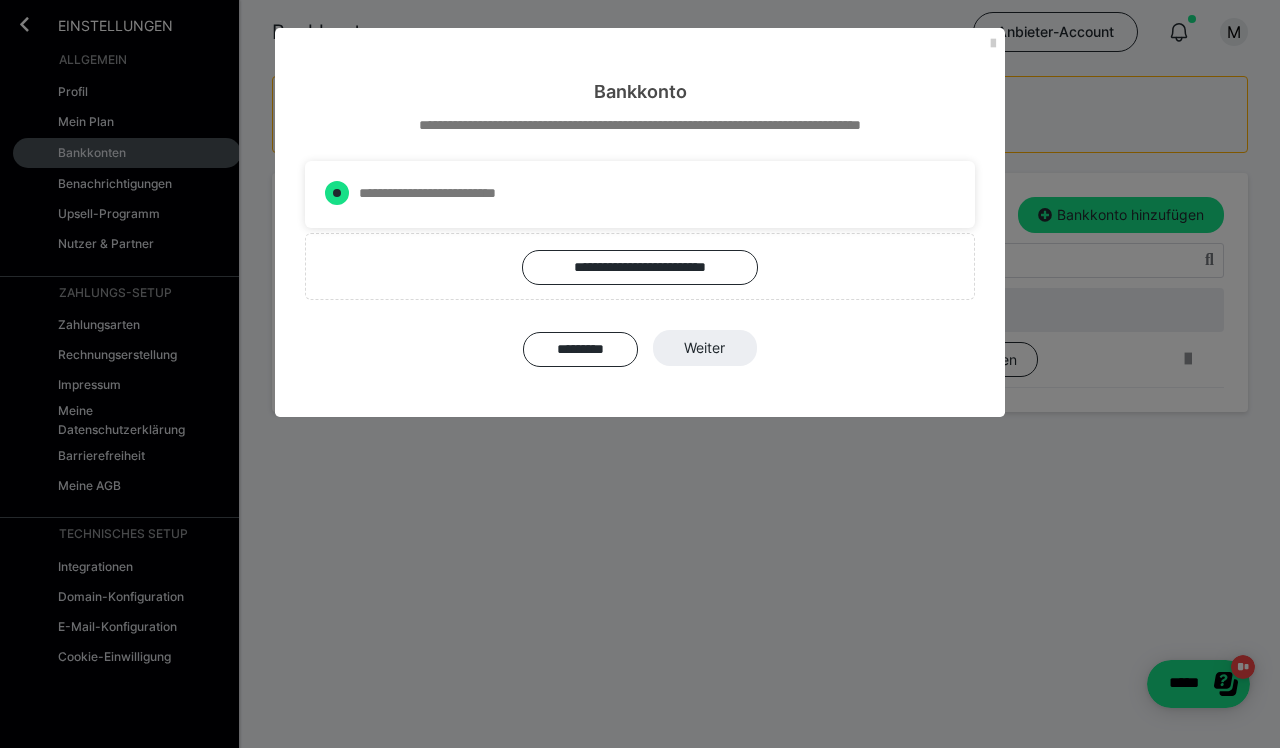 radio on "****" 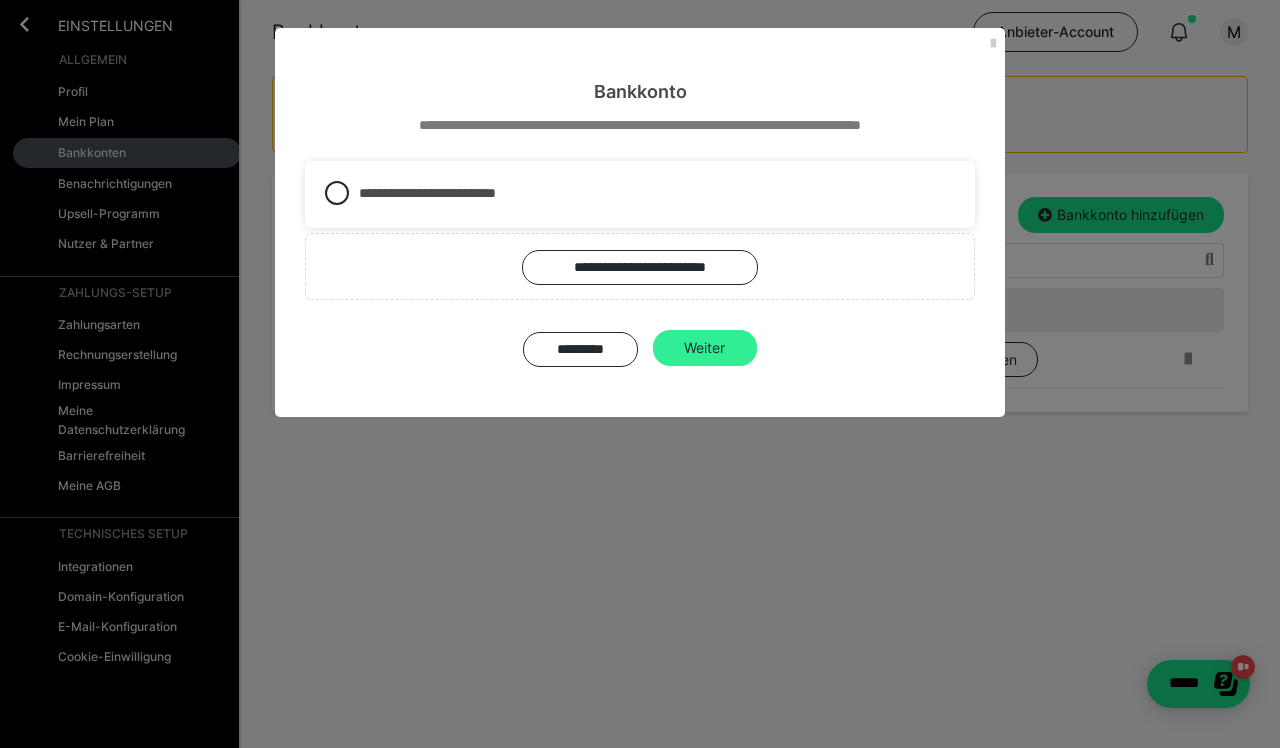 click on "Weiter" at bounding box center (705, 348) 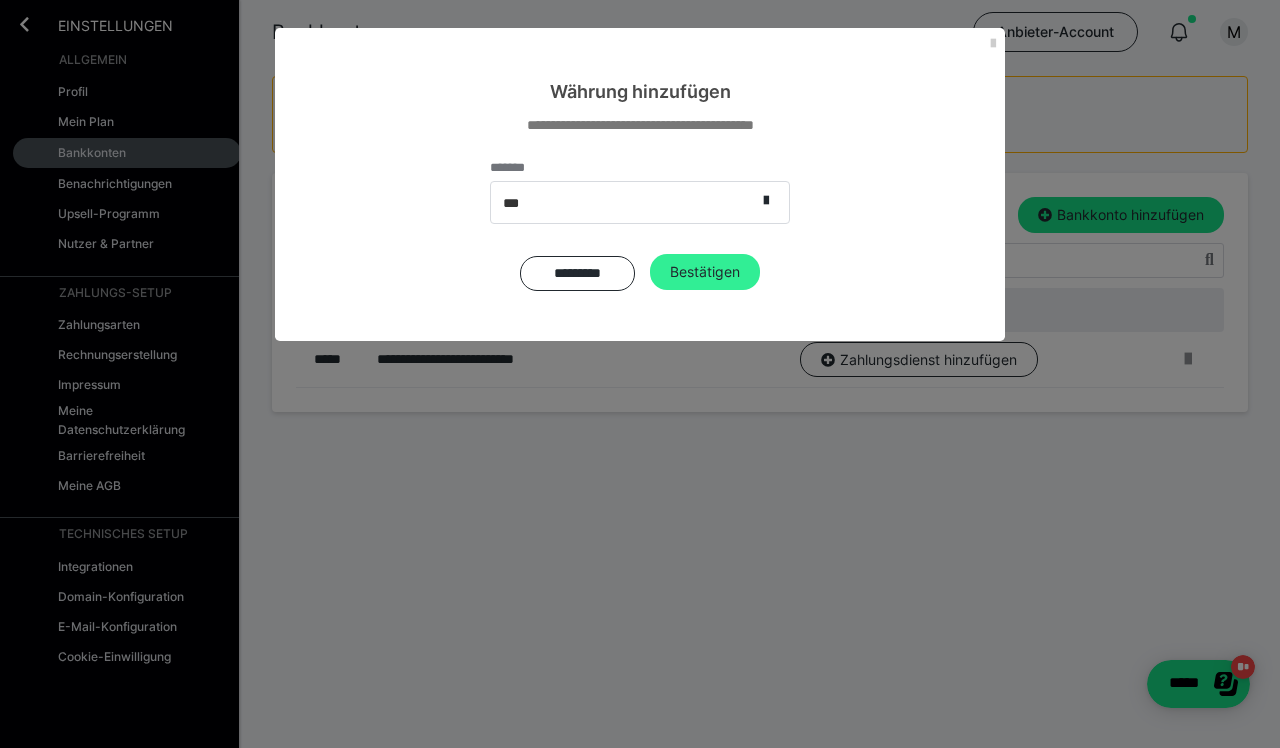 click on "Bestätigen" at bounding box center [705, 272] 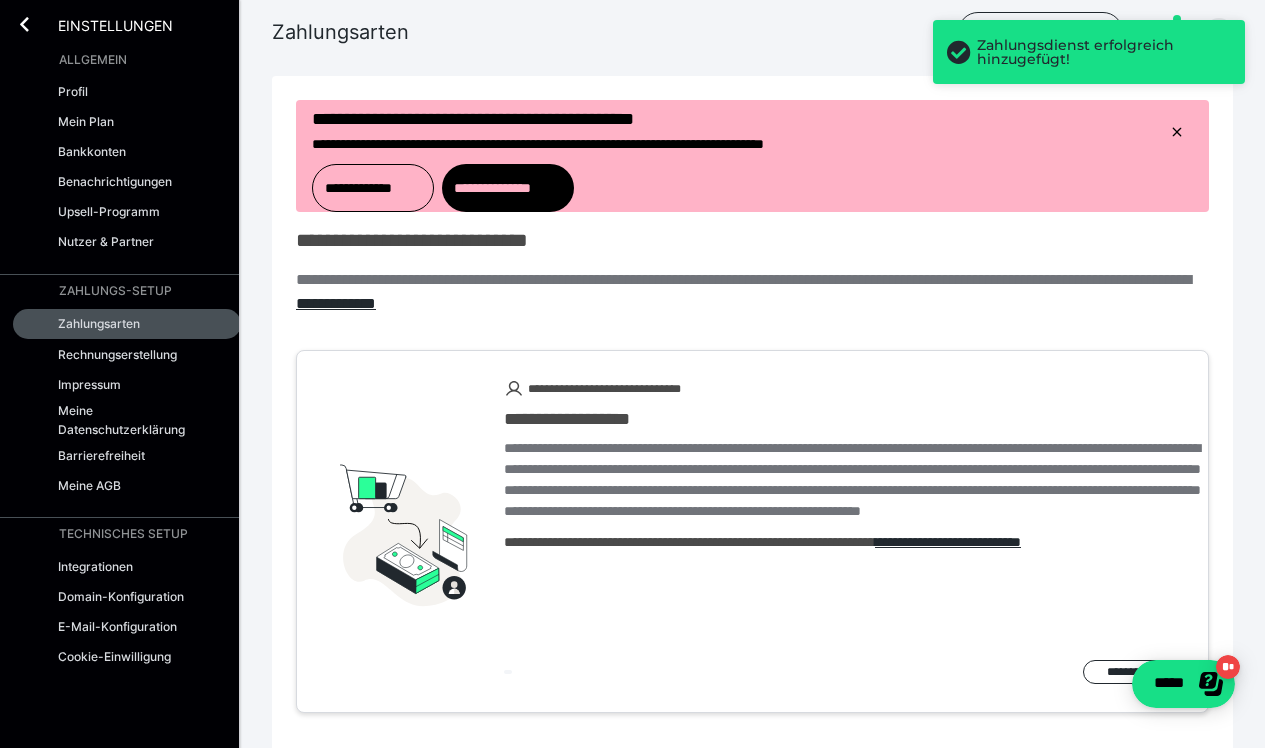 scroll, scrollTop: 0, scrollLeft: 0, axis: both 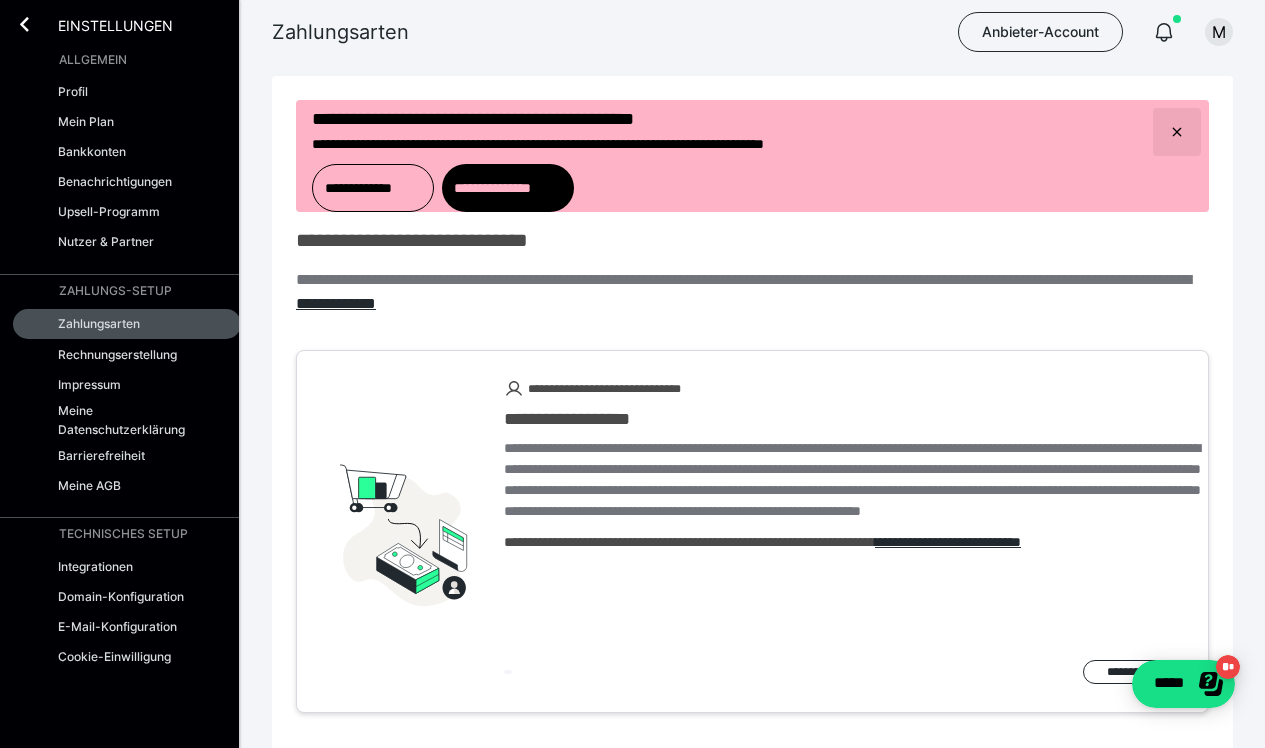 click 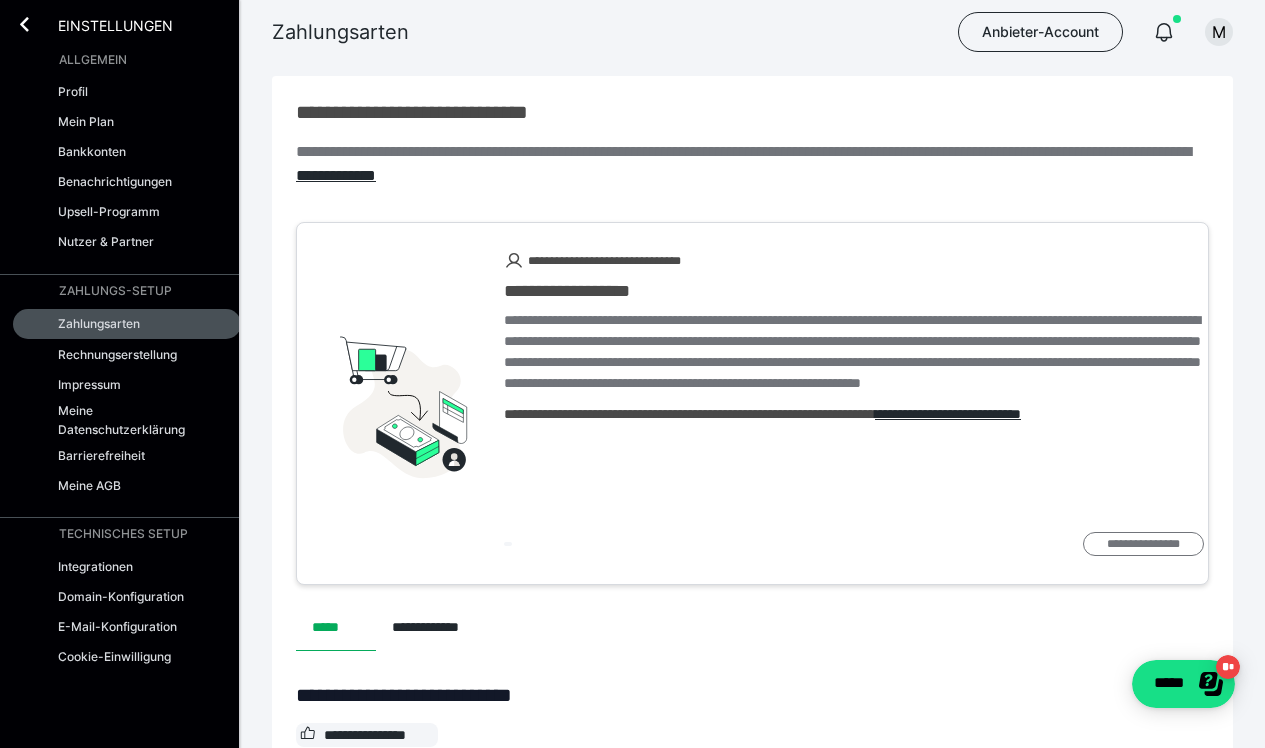 click on "**********" at bounding box center [1143, 544] 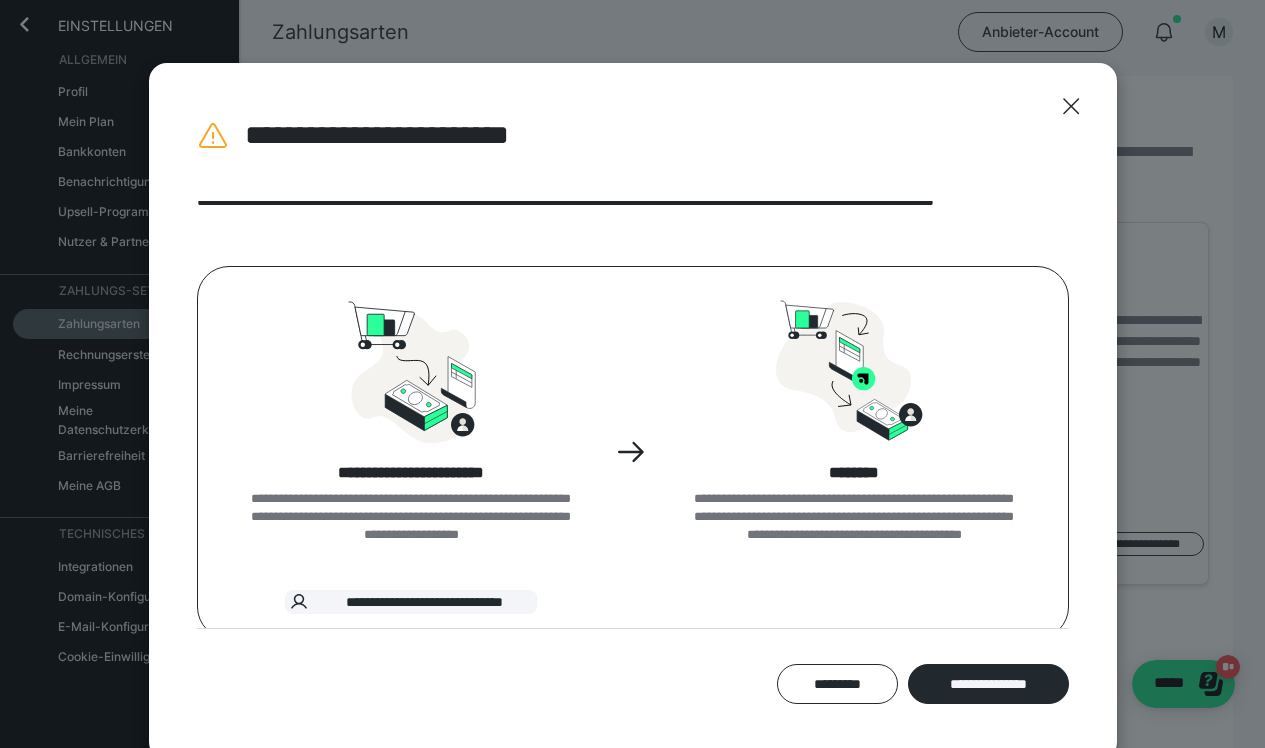 scroll, scrollTop: 54, scrollLeft: 0, axis: vertical 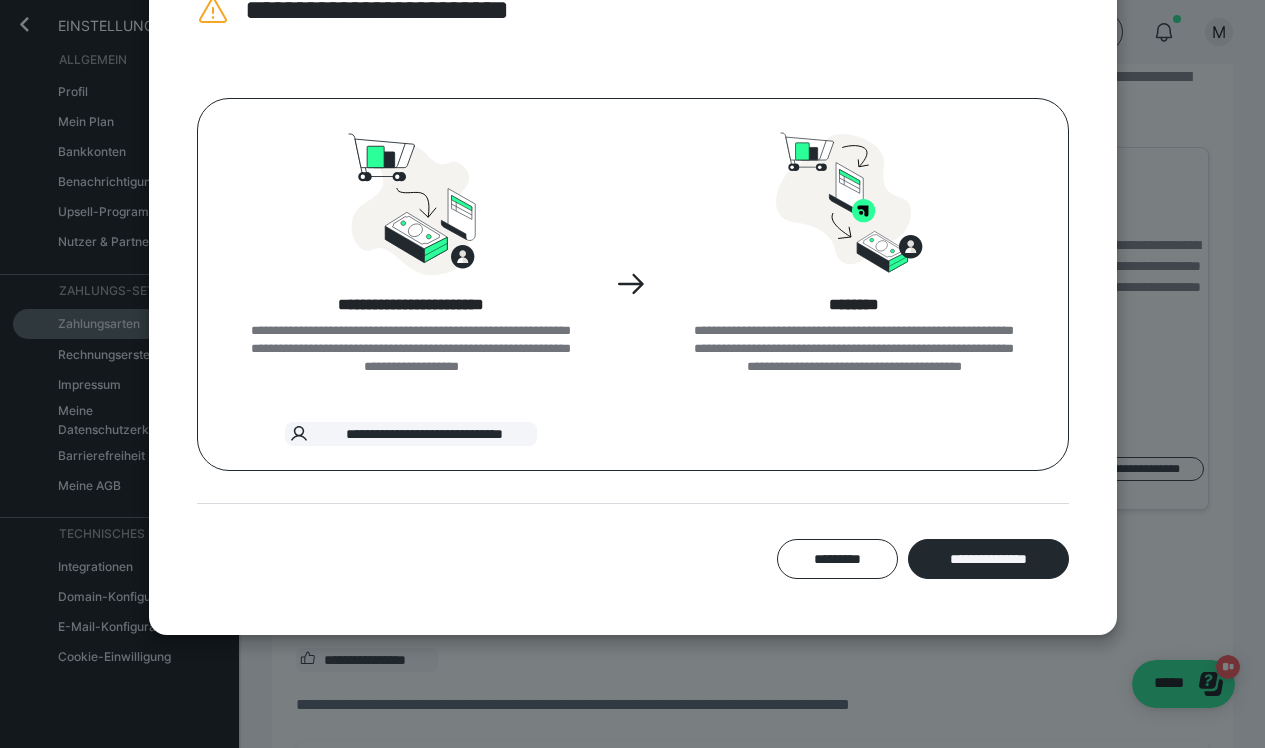 click on "**********" at bounding box center [854, 358] 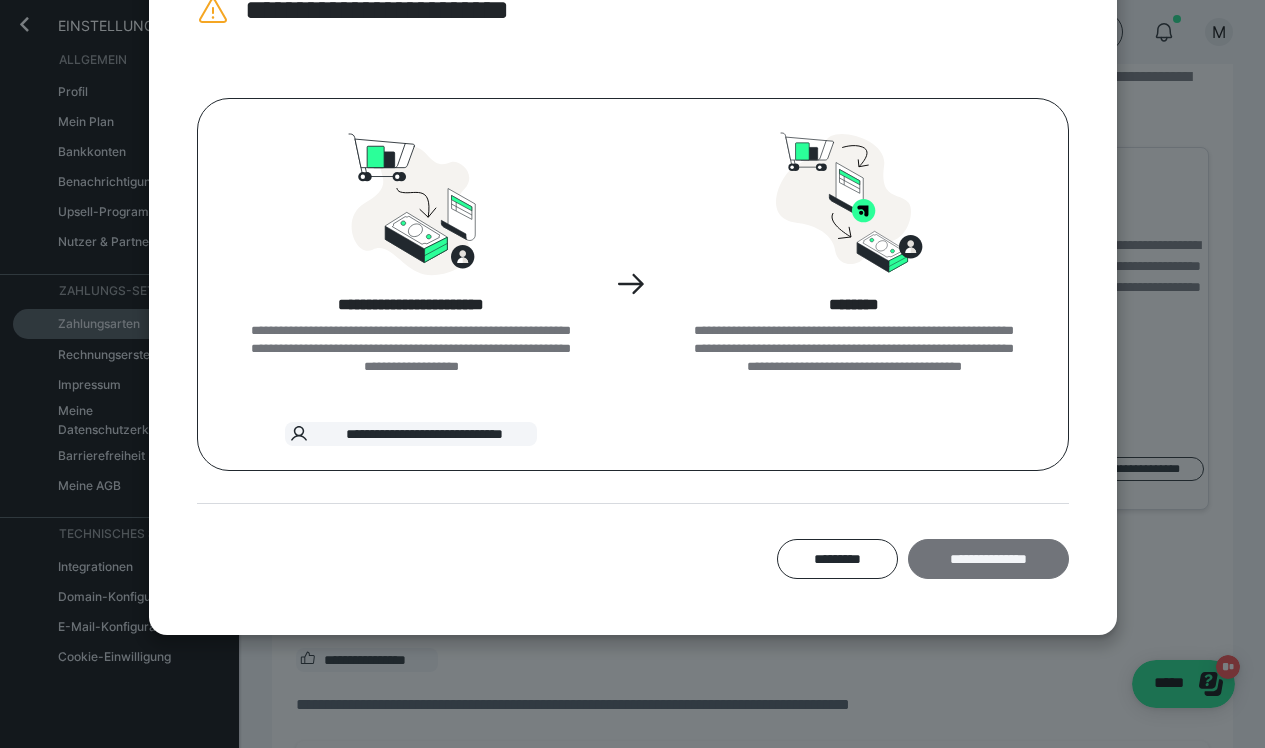 click on "**********" at bounding box center (988, 559) 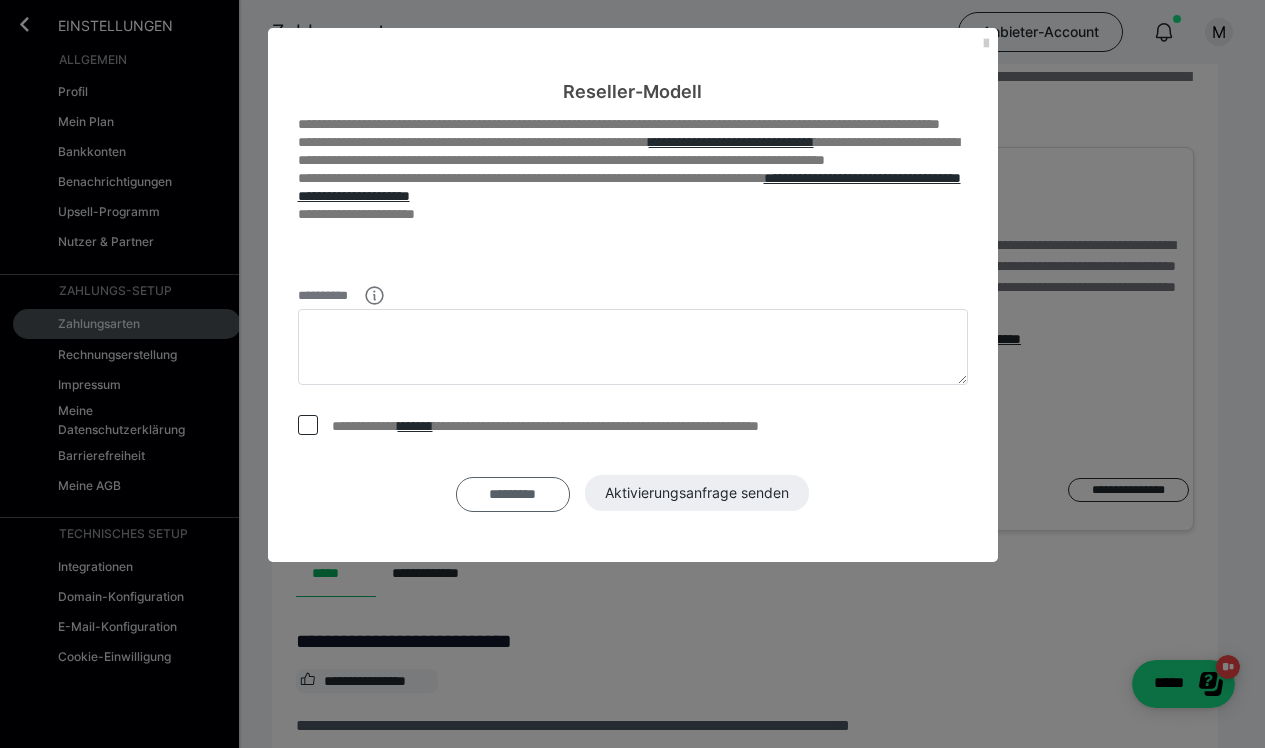 click on "*********" at bounding box center (513, 494) 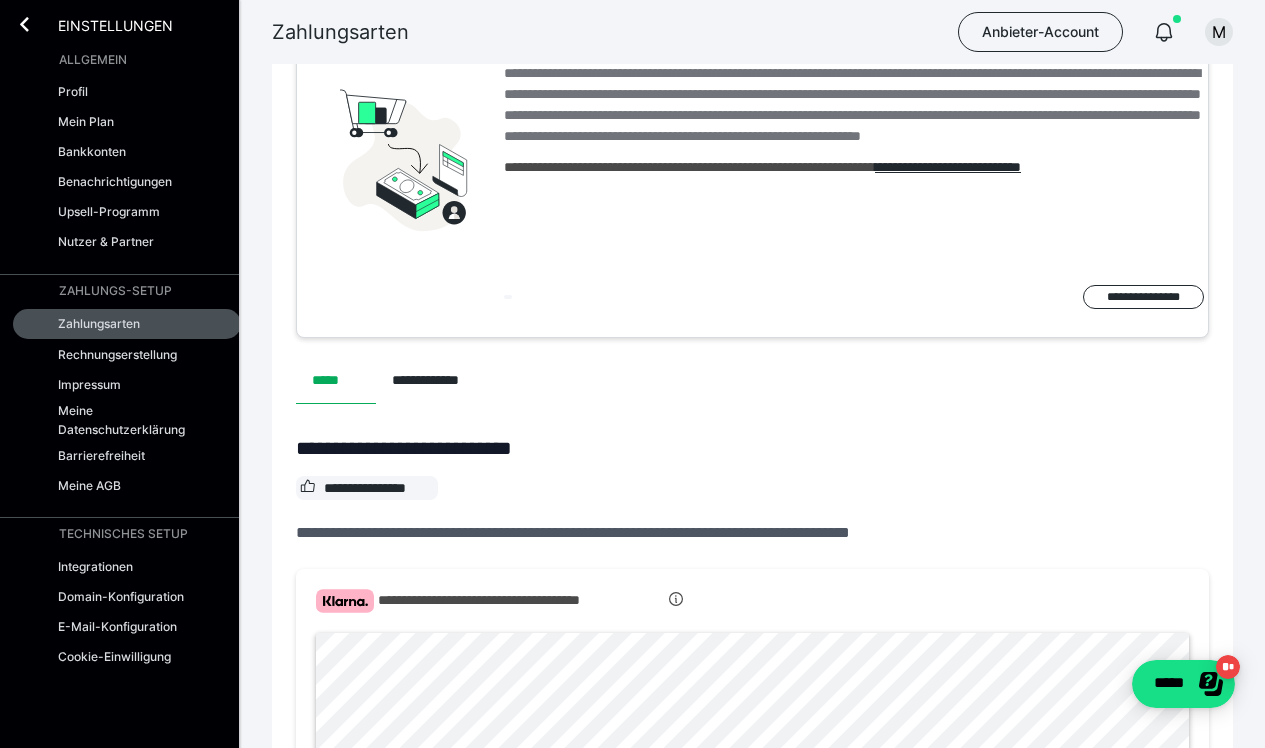 scroll, scrollTop: 322, scrollLeft: 0, axis: vertical 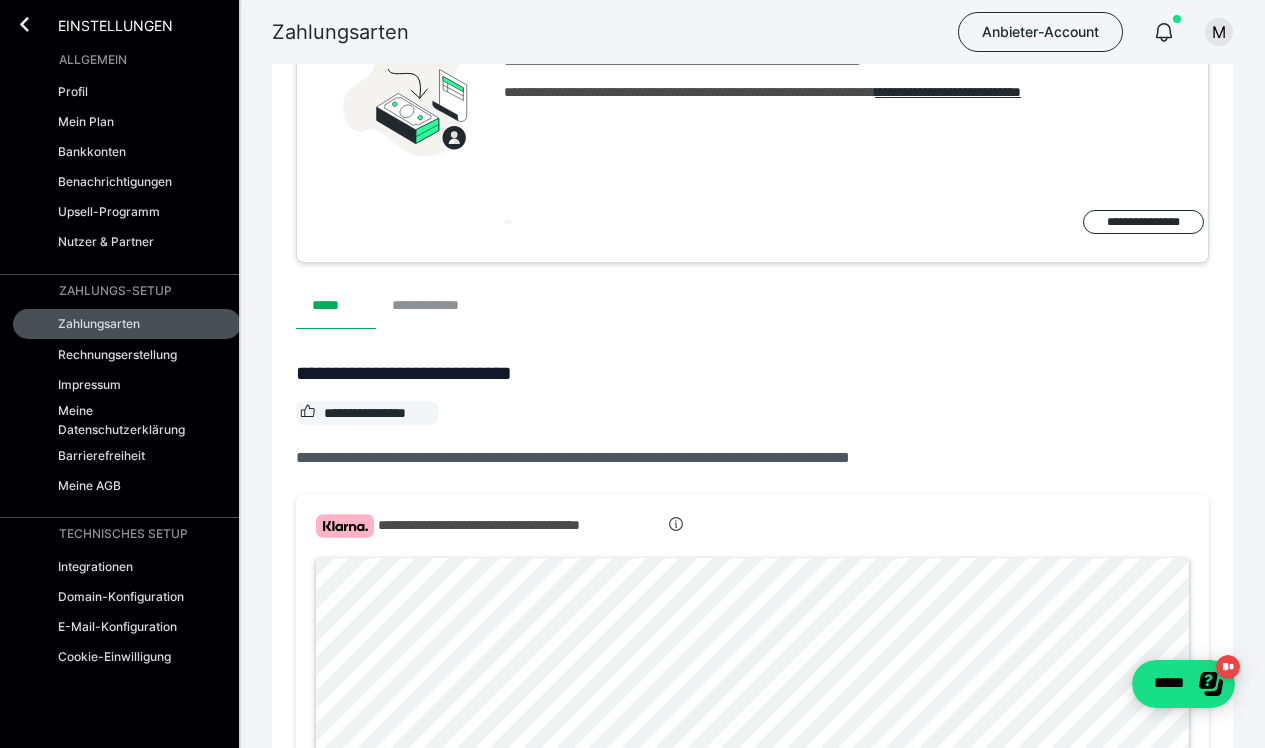 click on "**********" at bounding box center (437, 305) 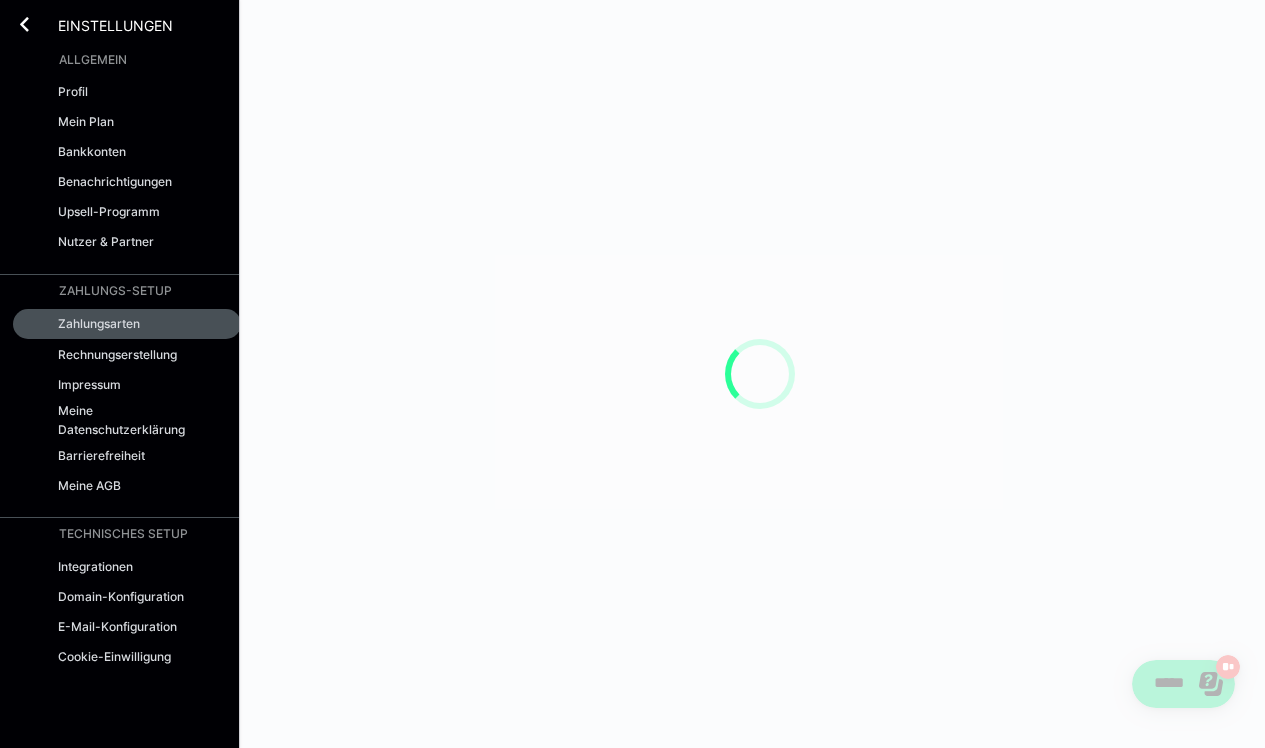 scroll, scrollTop: 0, scrollLeft: 0, axis: both 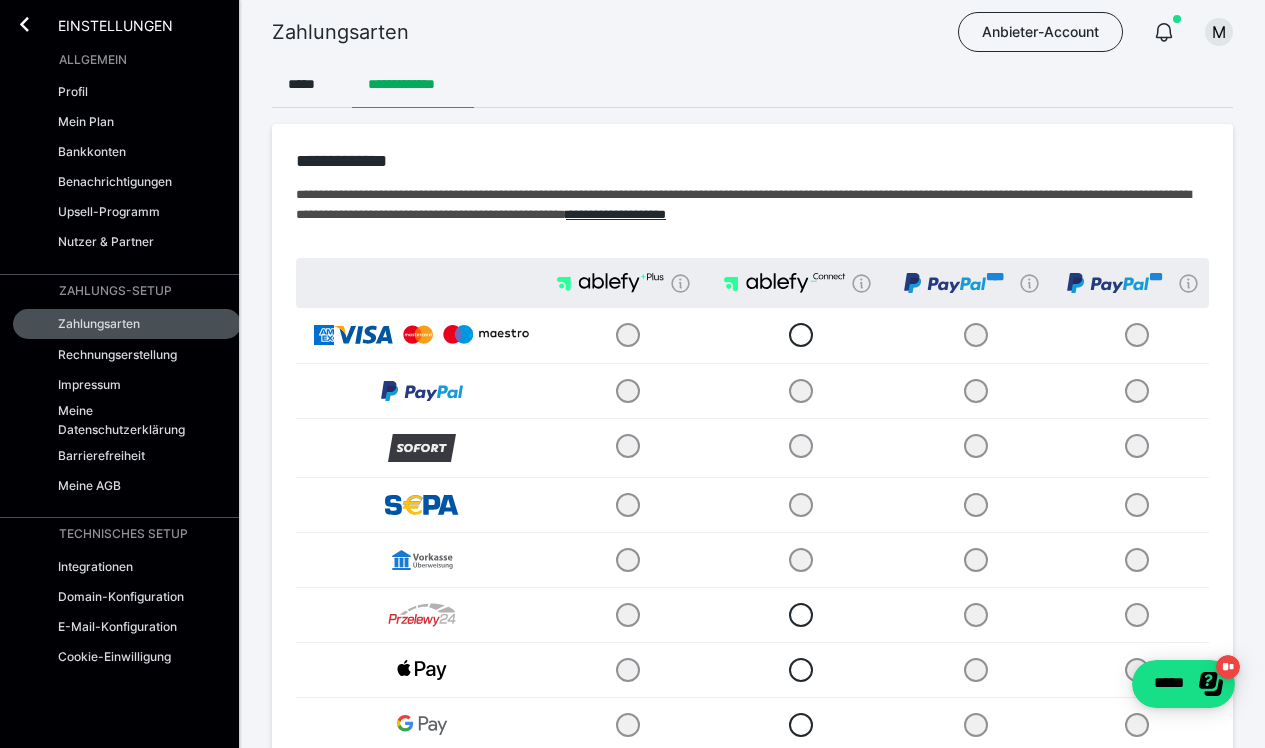click at bounding box center [798, 390] 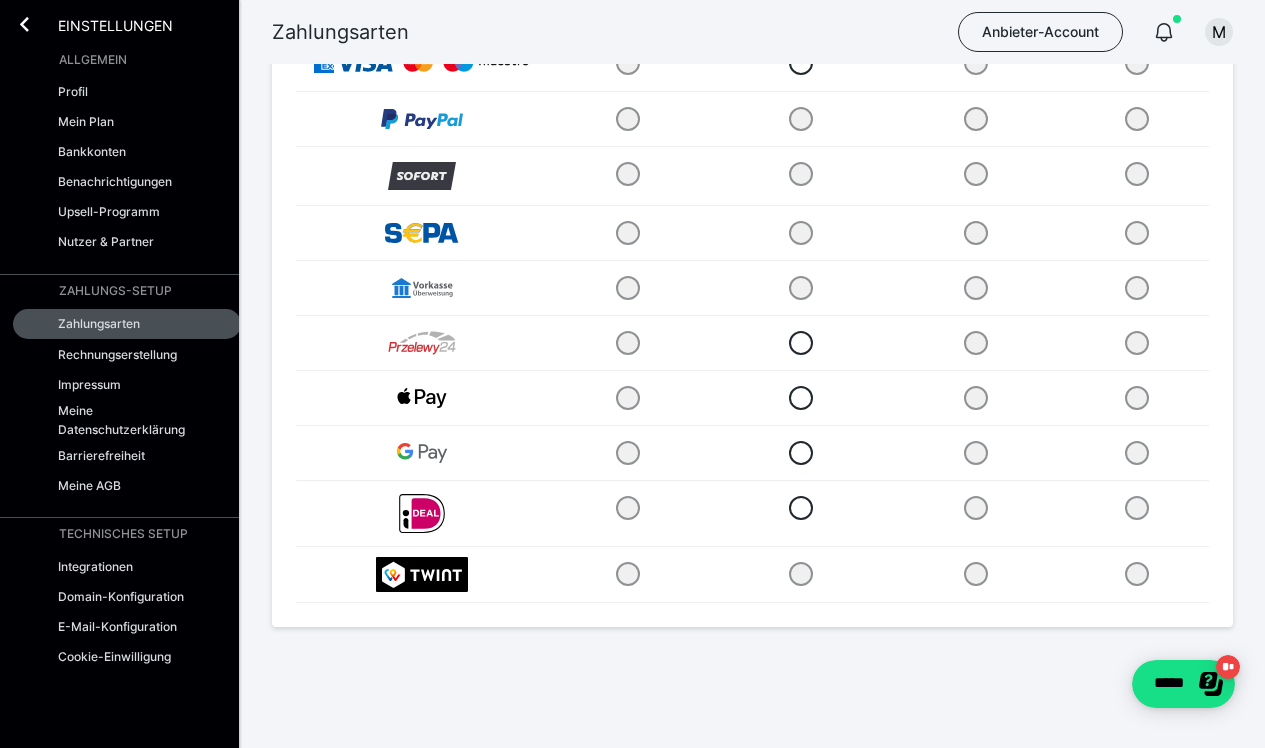 scroll, scrollTop: 0, scrollLeft: 0, axis: both 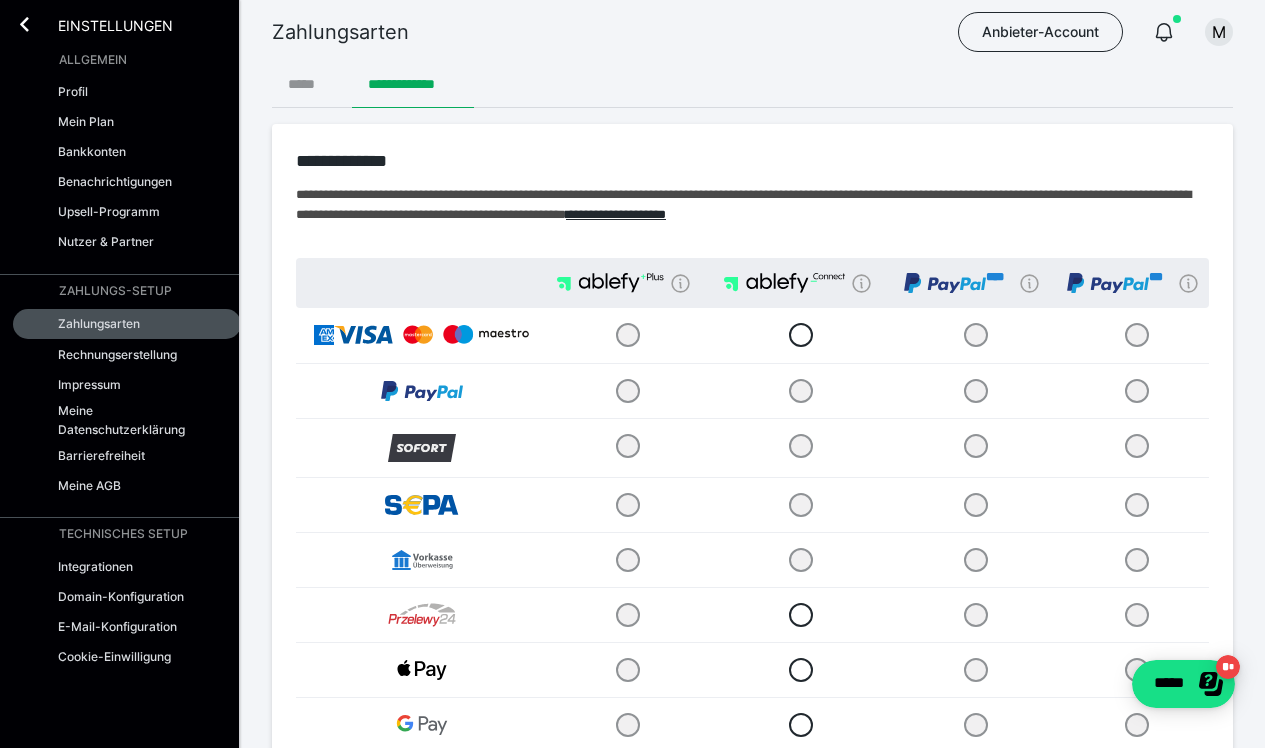 click on "*****" at bounding box center (312, 84) 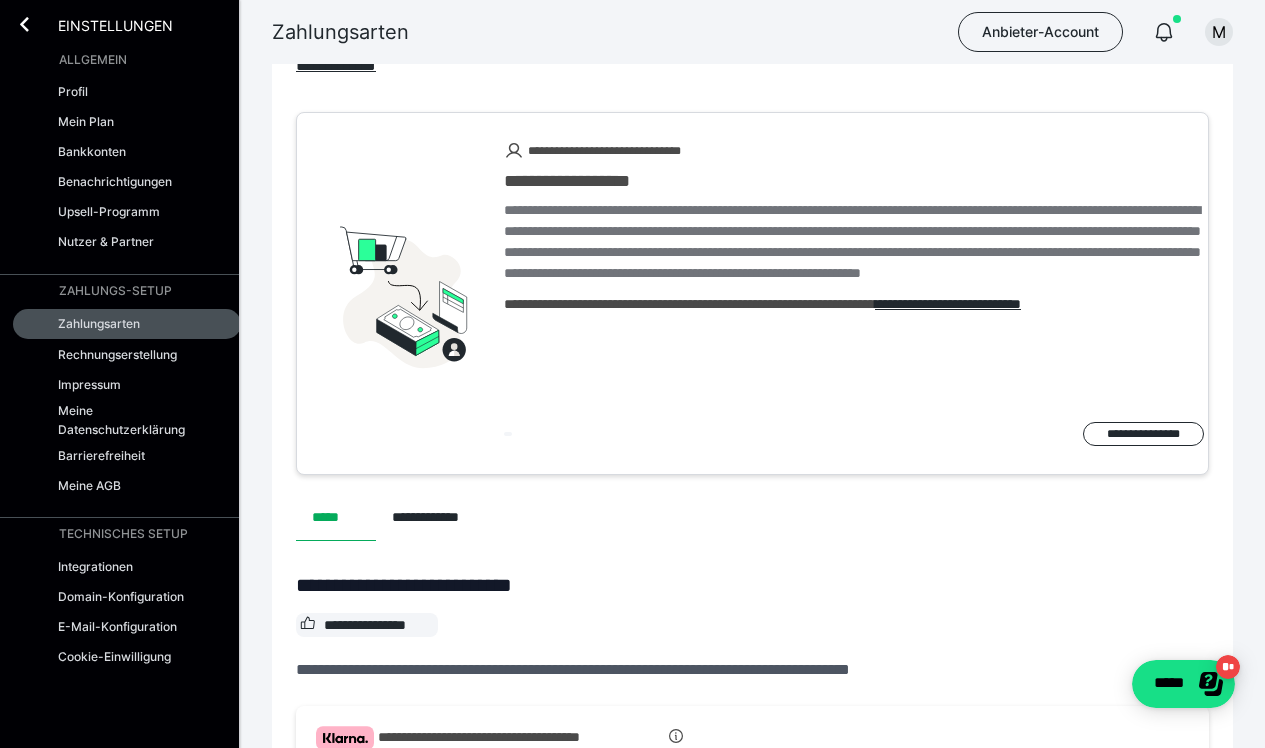 scroll, scrollTop: 0, scrollLeft: 0, axis: both 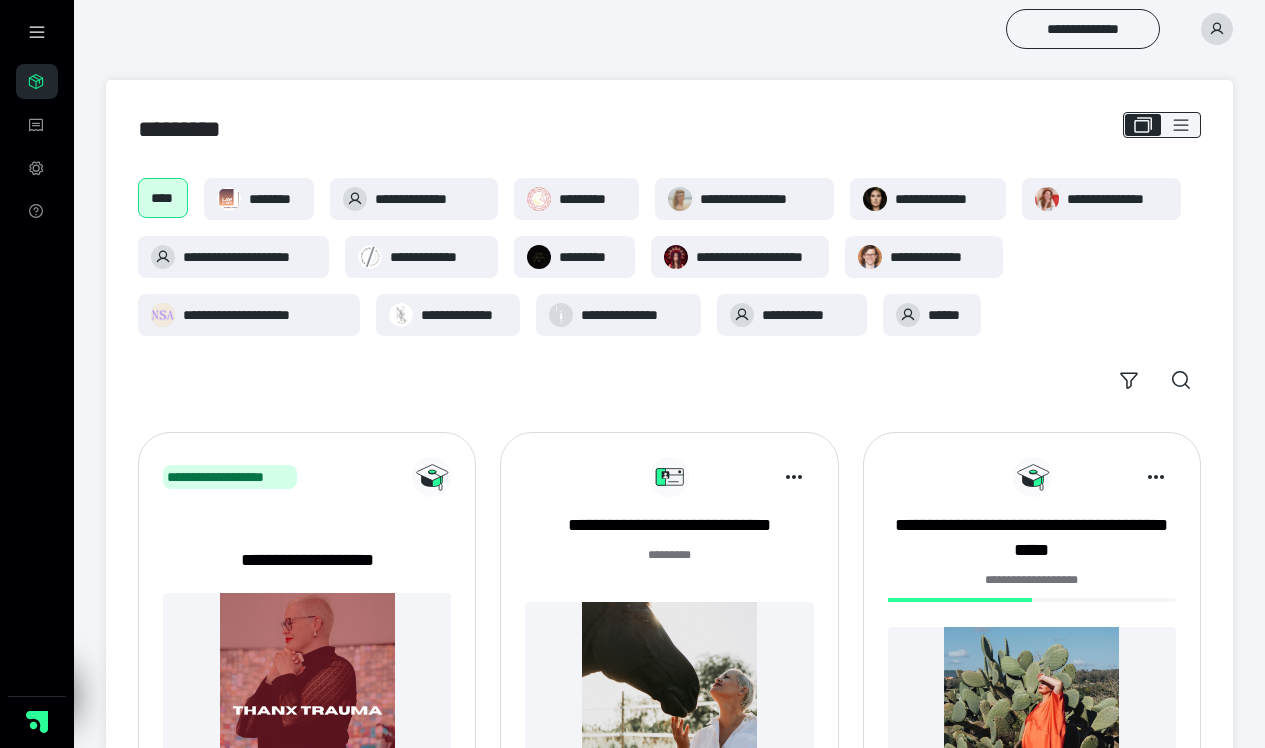 click 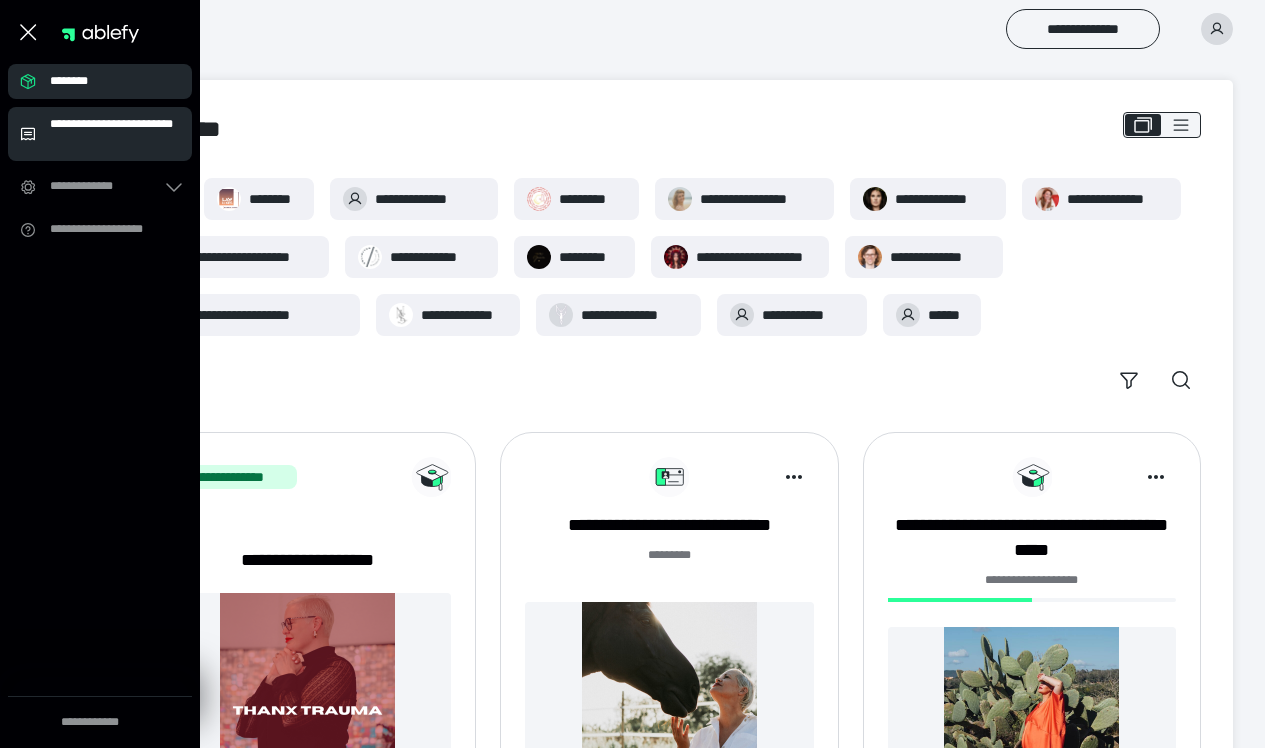 click on "**********" at bounding box center [122, 134] 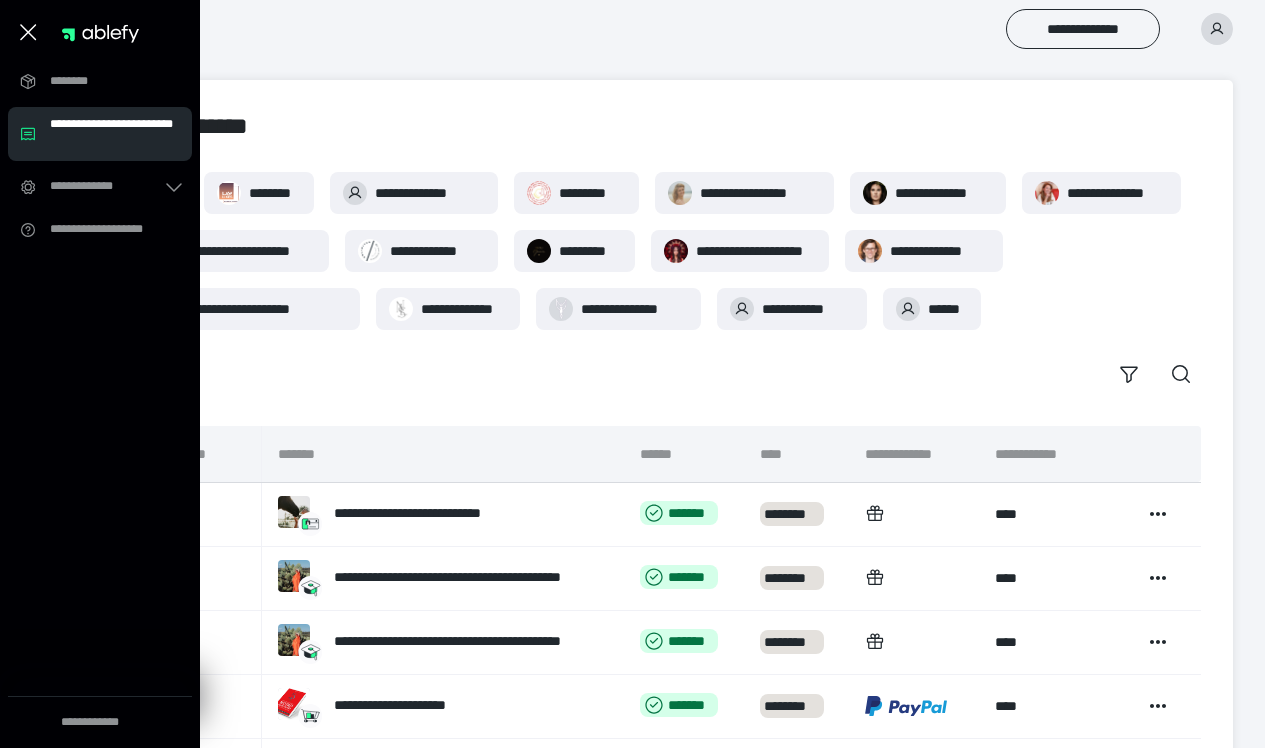 click on "**********" at bounding box center [732, 29] 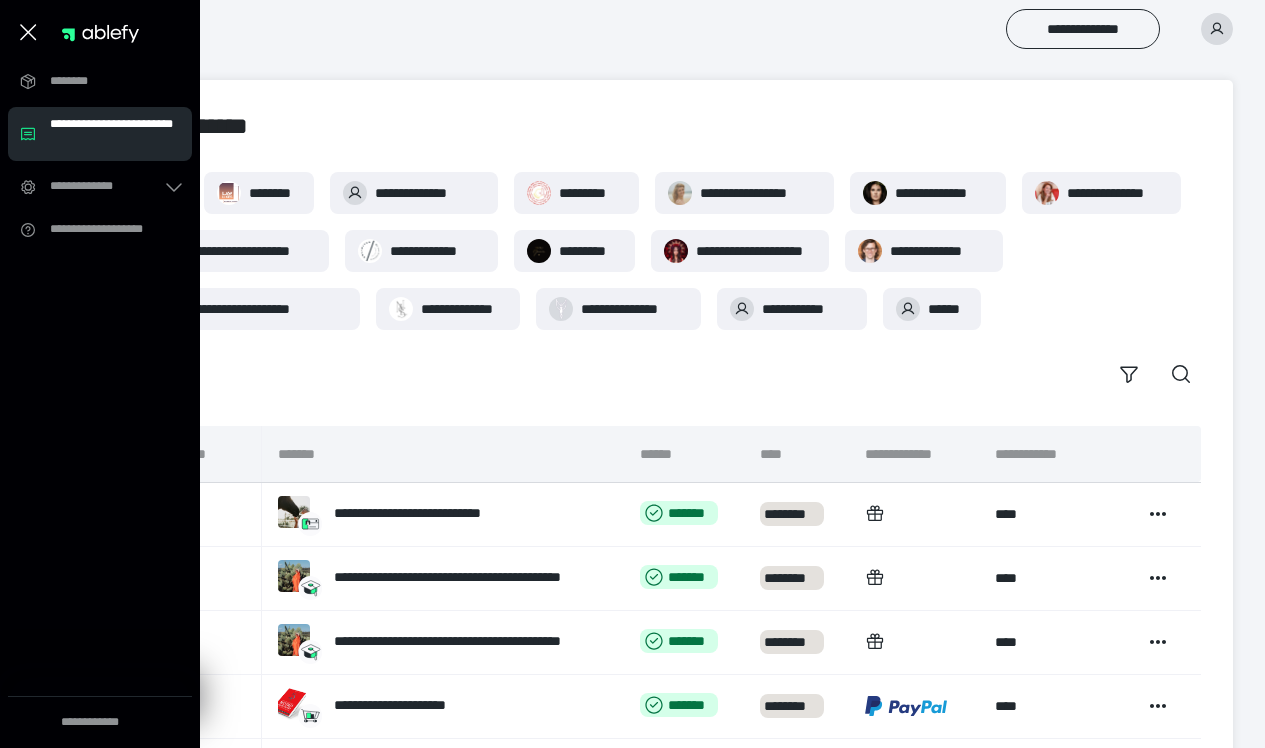 click 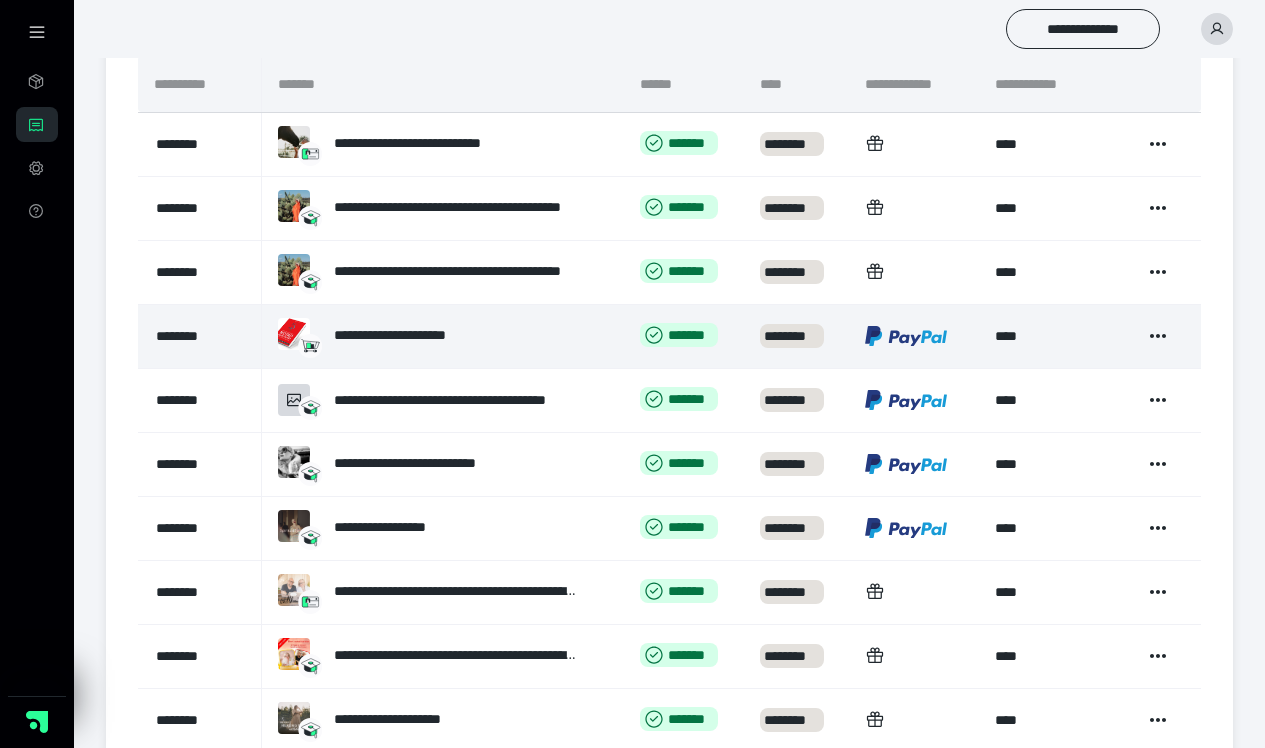 scroll, scrollTop: 440, scrollLeft: 0, axis: vertical 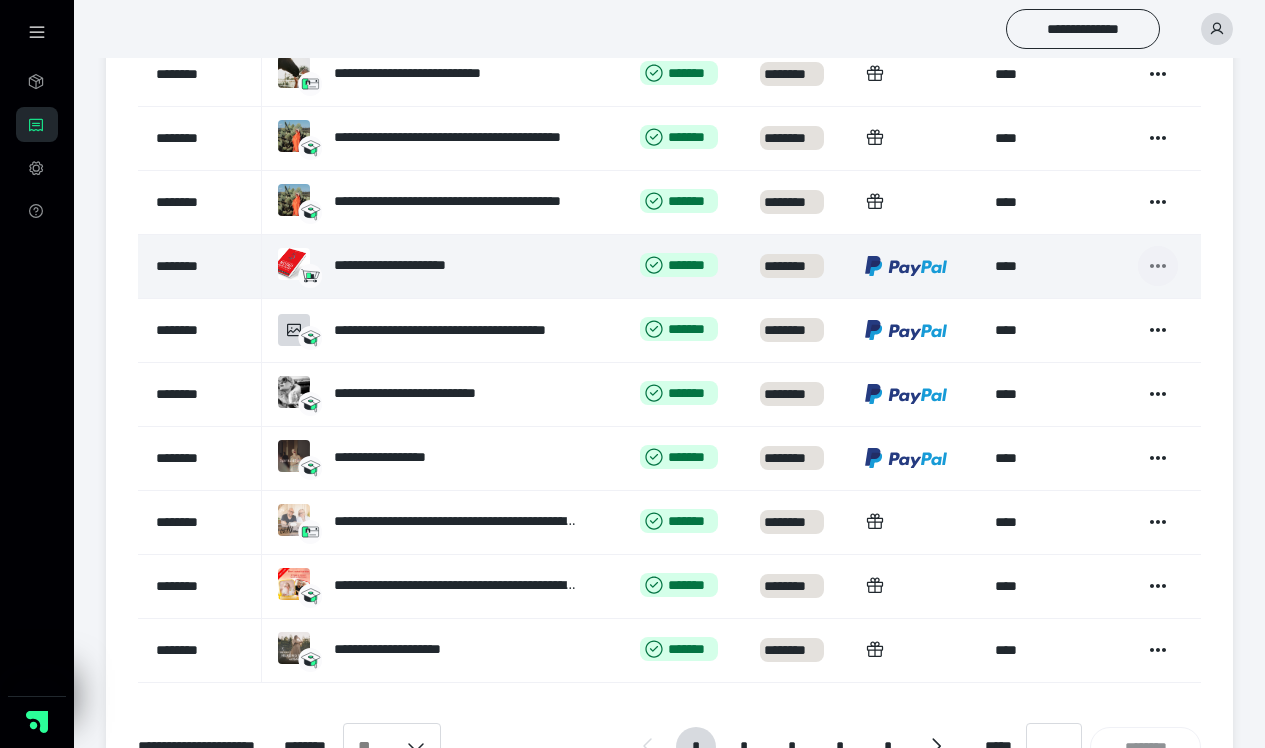 click 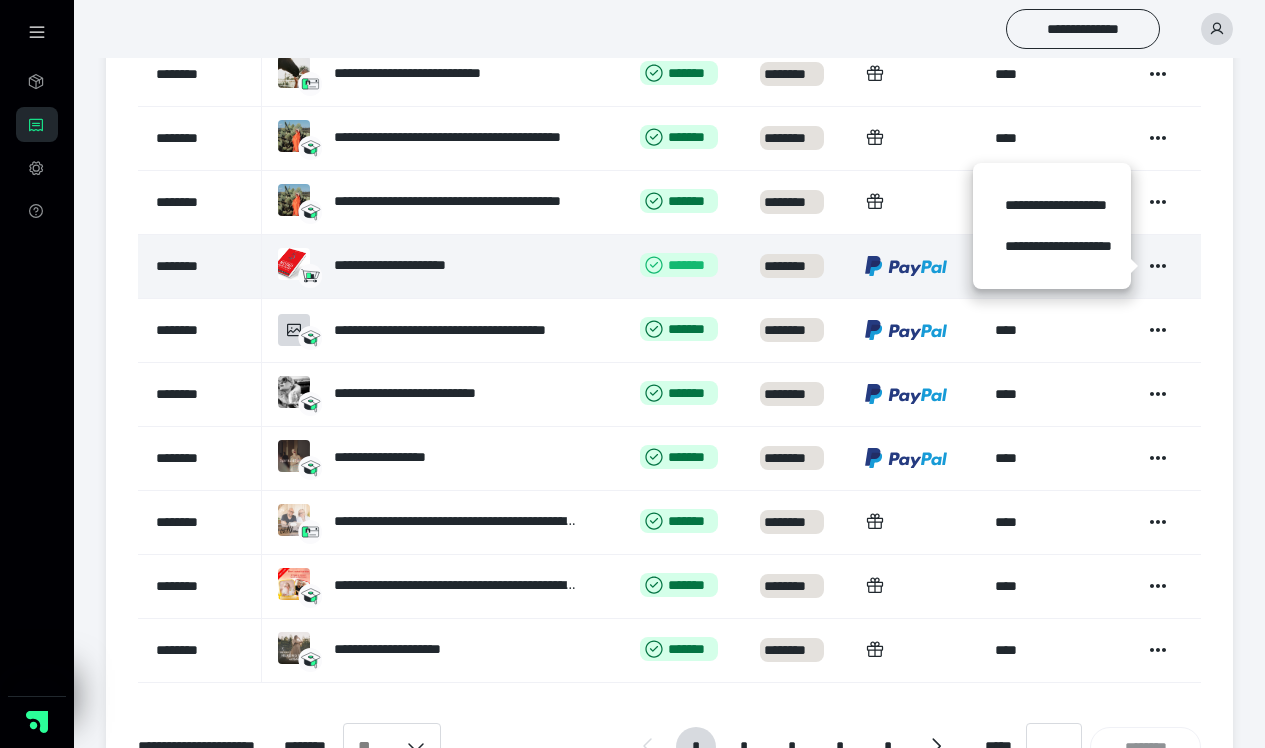 click on "*******" at bounding box center (679, 265) 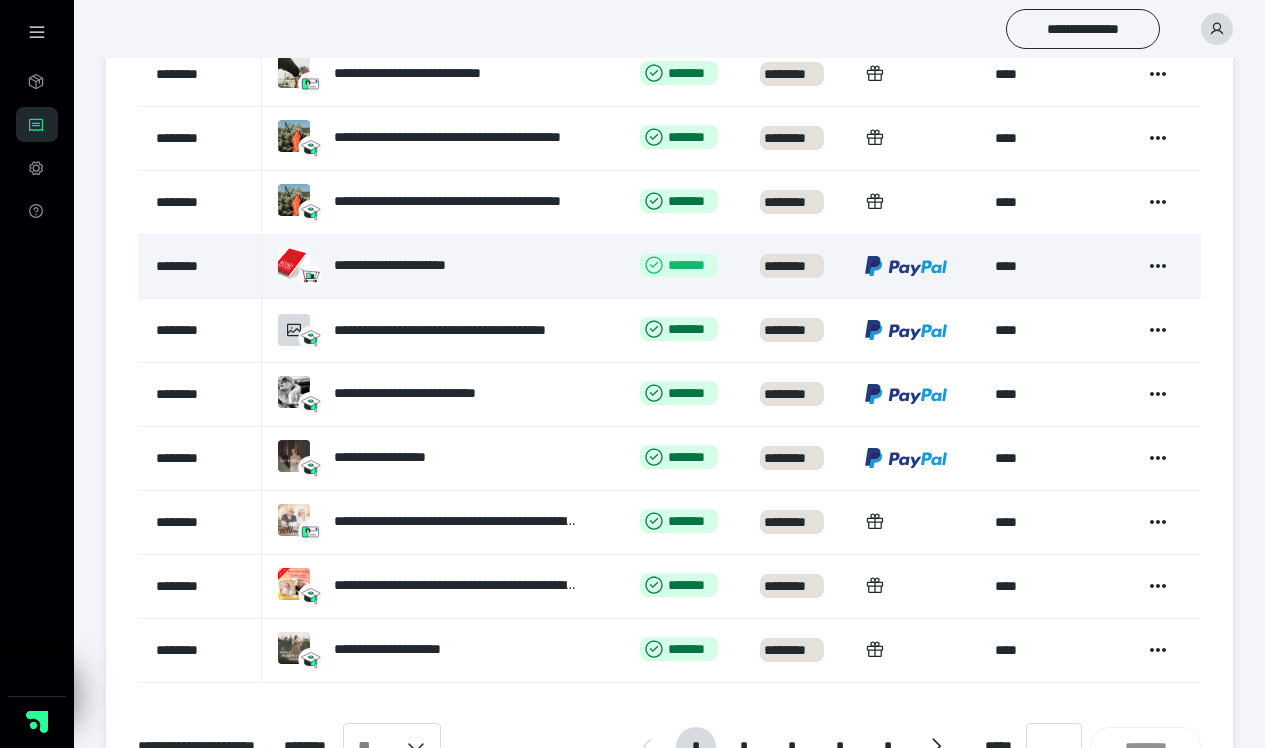 click on "*******" at bounding box center (679, 265) 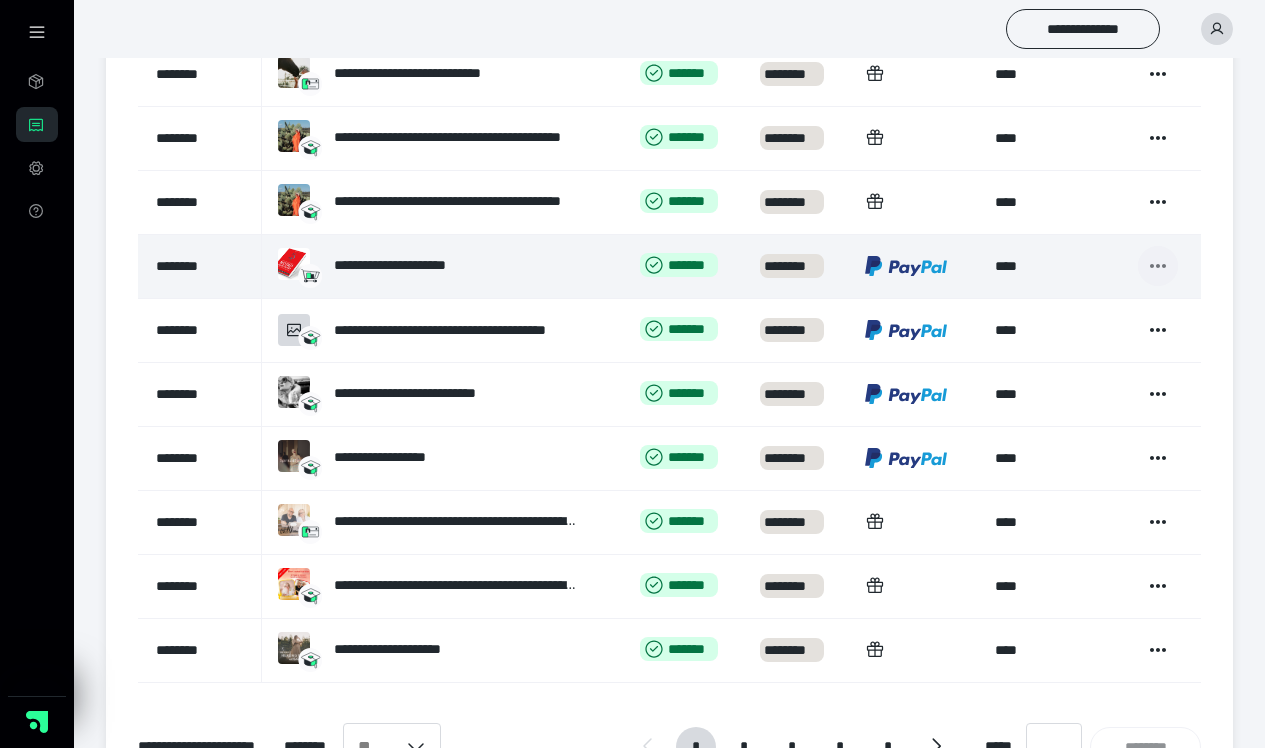 click 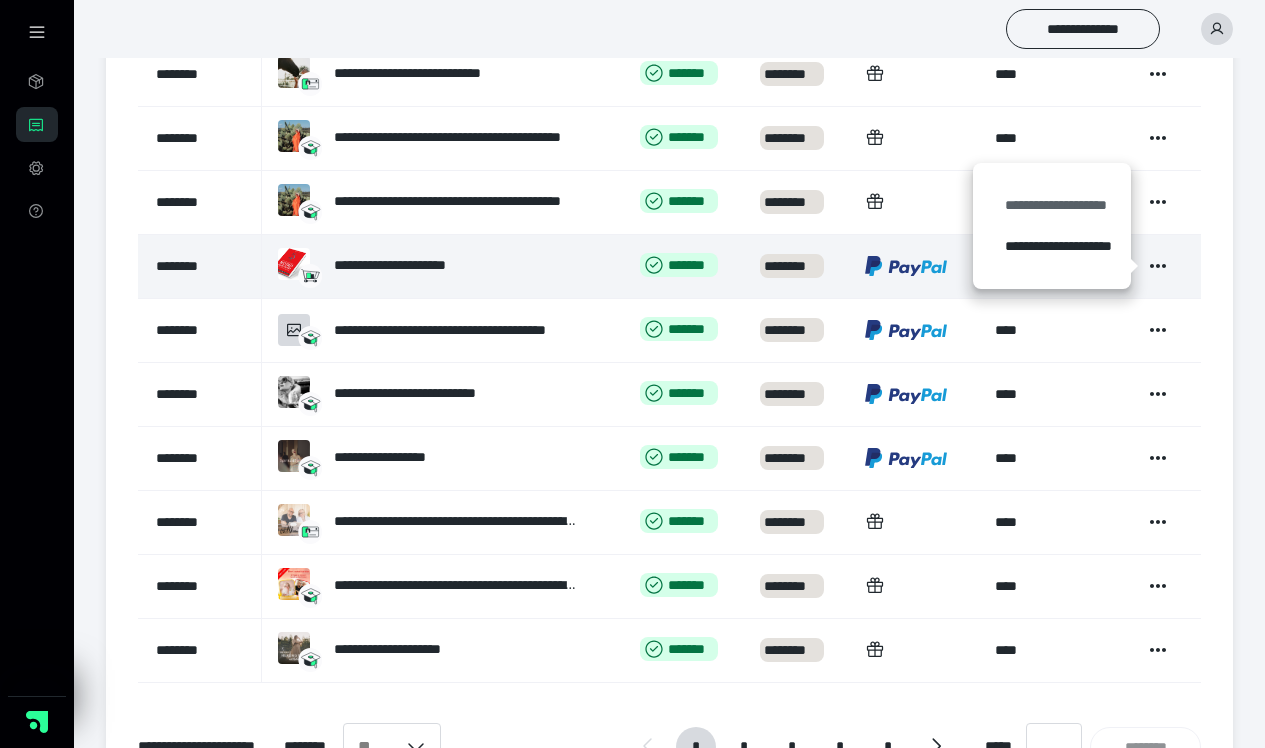 click on "**********" at bounding box center (1052, 205) 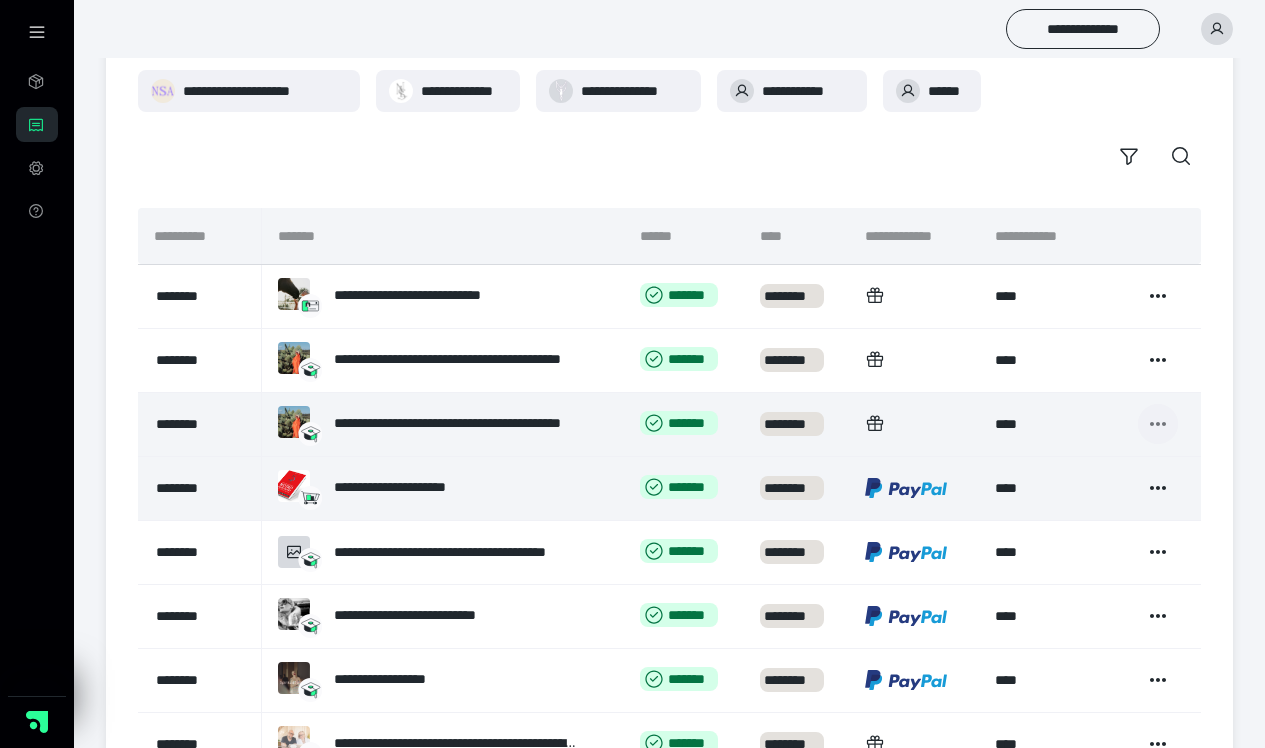 scroll, scrollTop: 287, scrollLeft: 0, axis: vertical 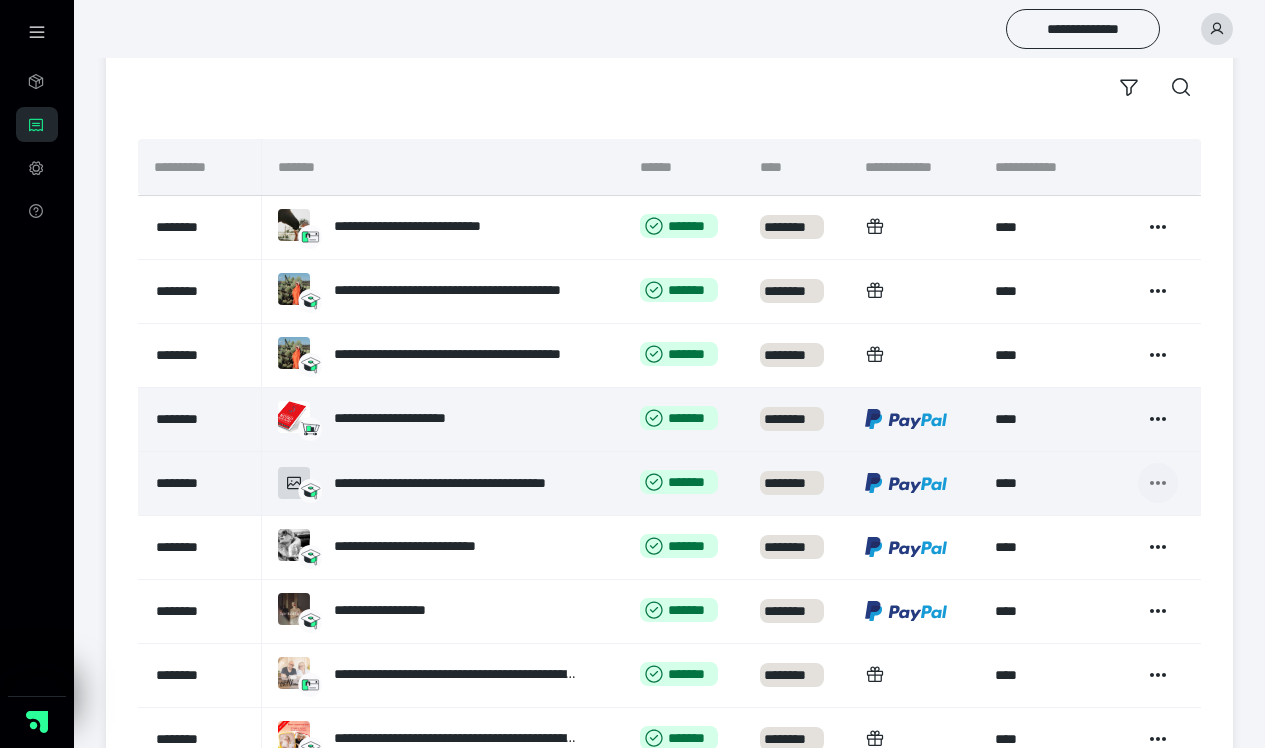 click 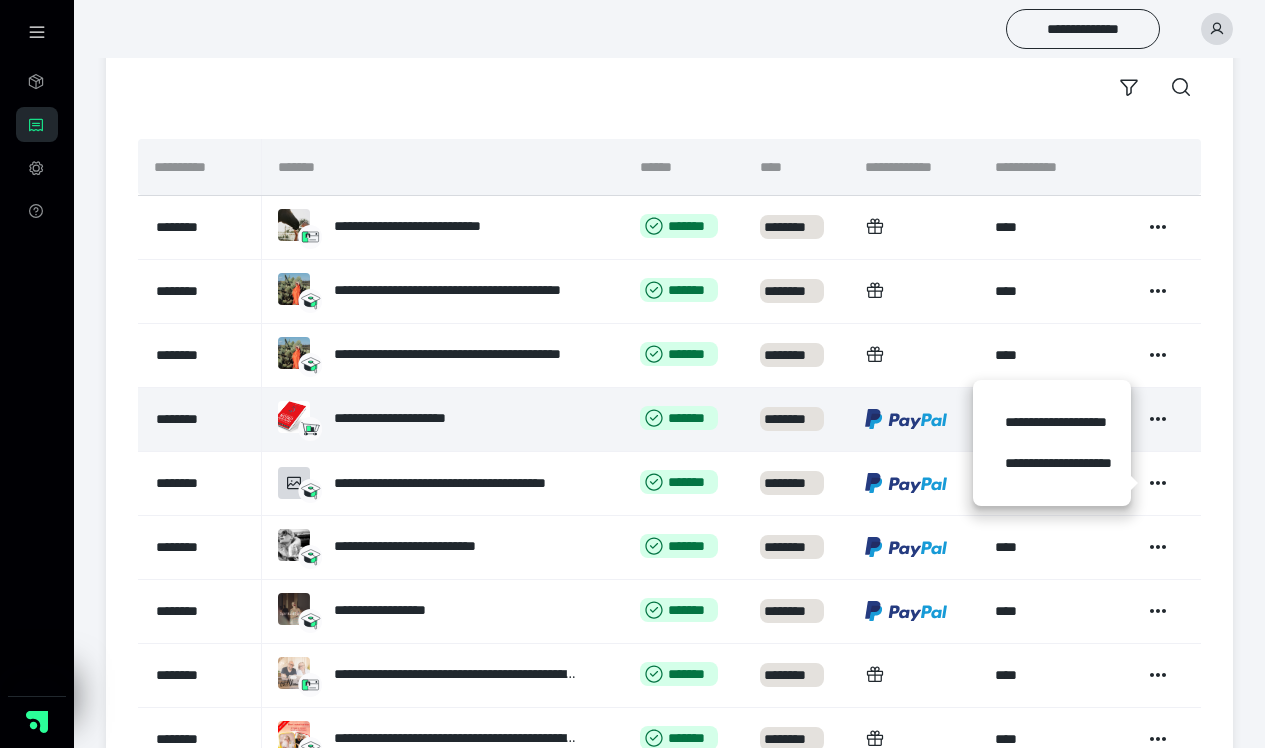 click on "**********" at bounding box center [669, 374] 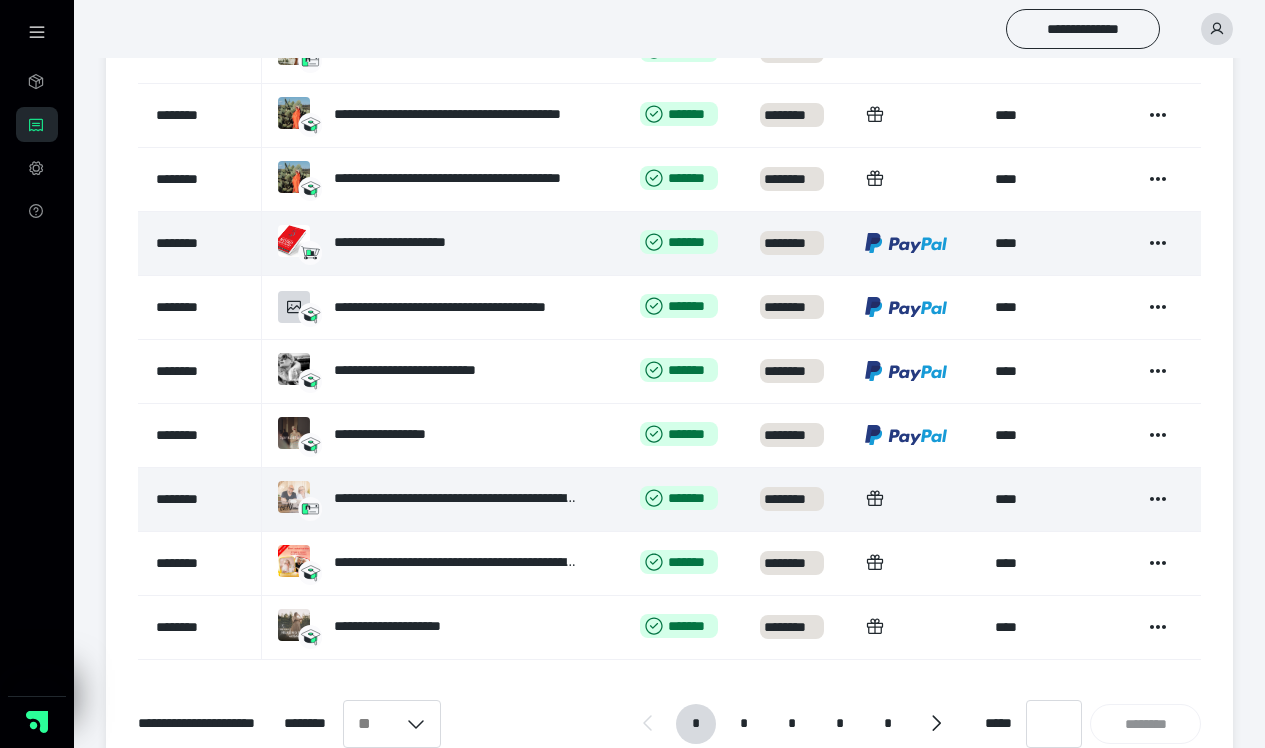scroll, scrollTop: 0, scrollLeft: 0, axis: both 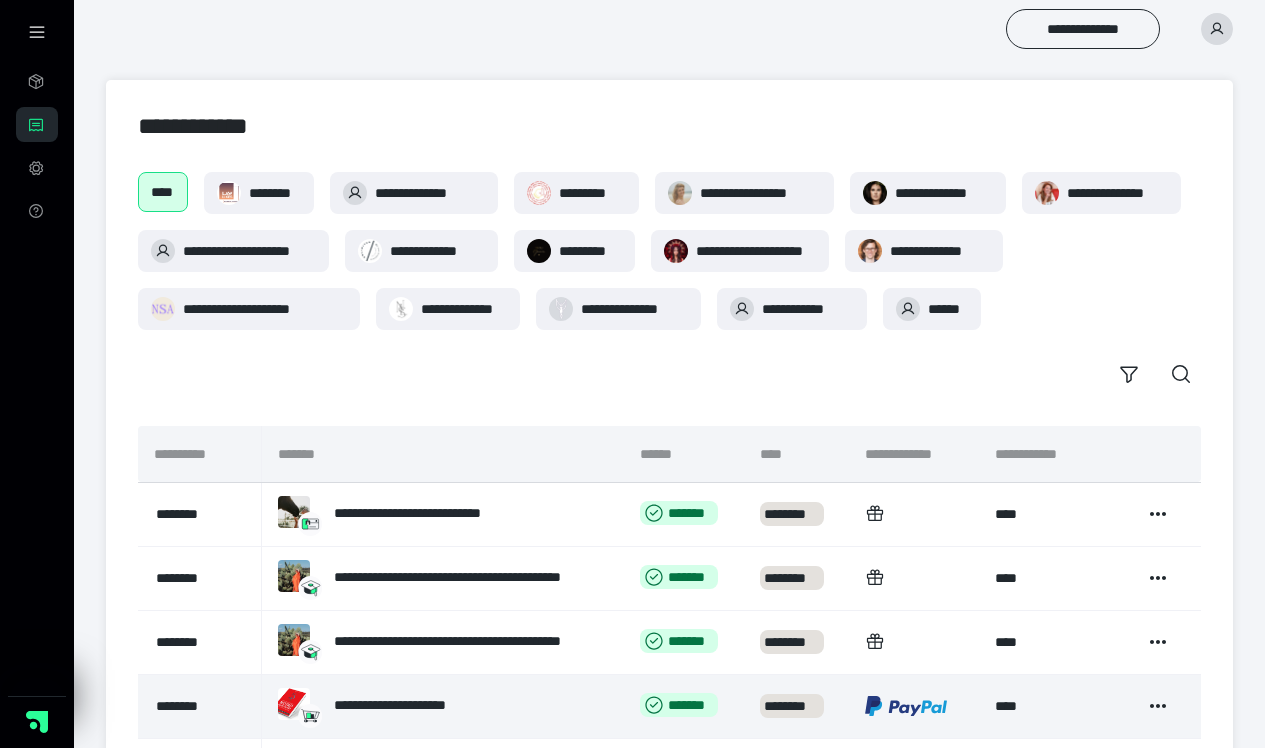 click on "**********" at bounding box center [669, 283] 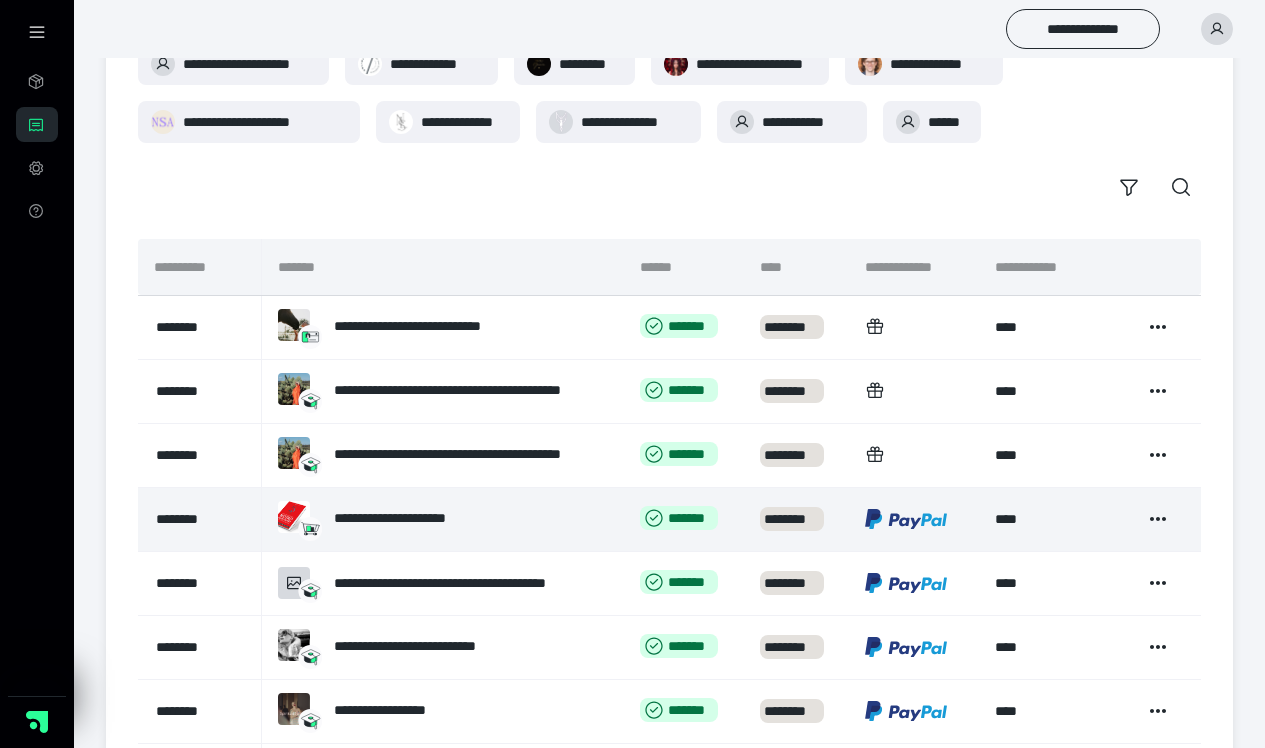 scroll, scrollTop: 463, scrollLeft: 0, axis: vertical 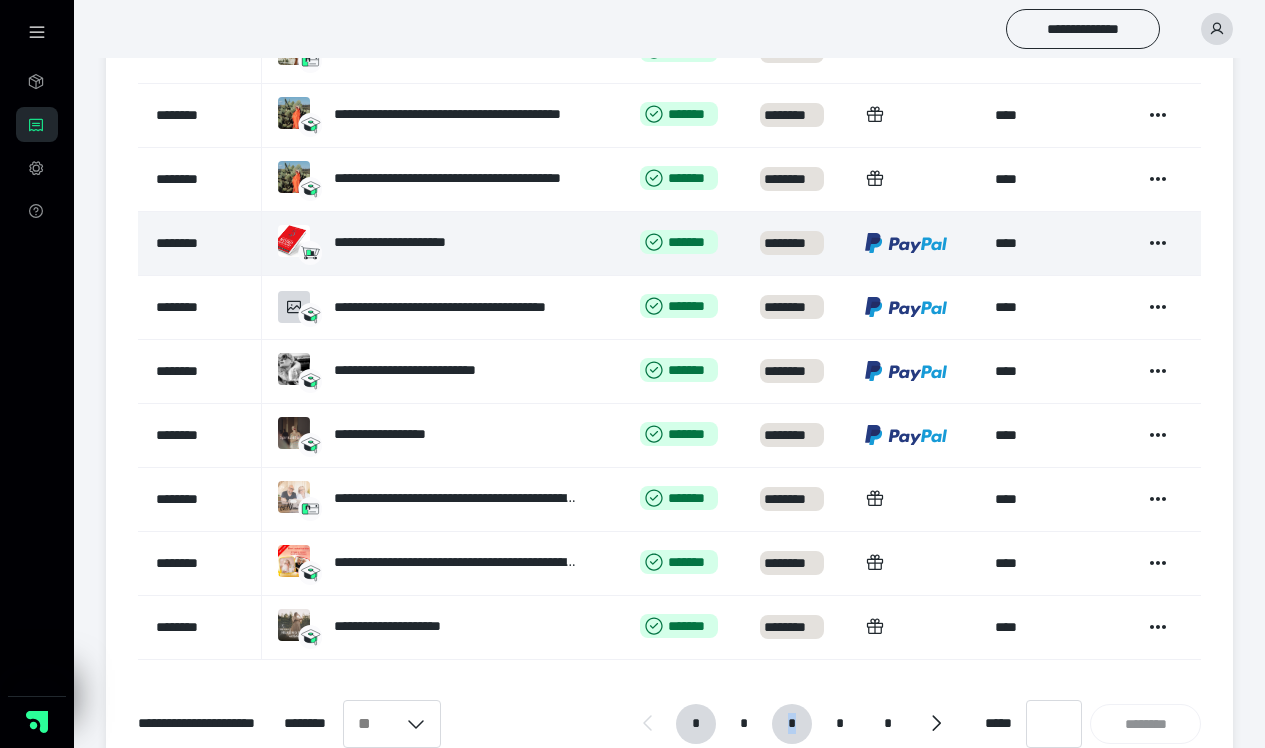 click on "*" at bounding box center (792, 724) 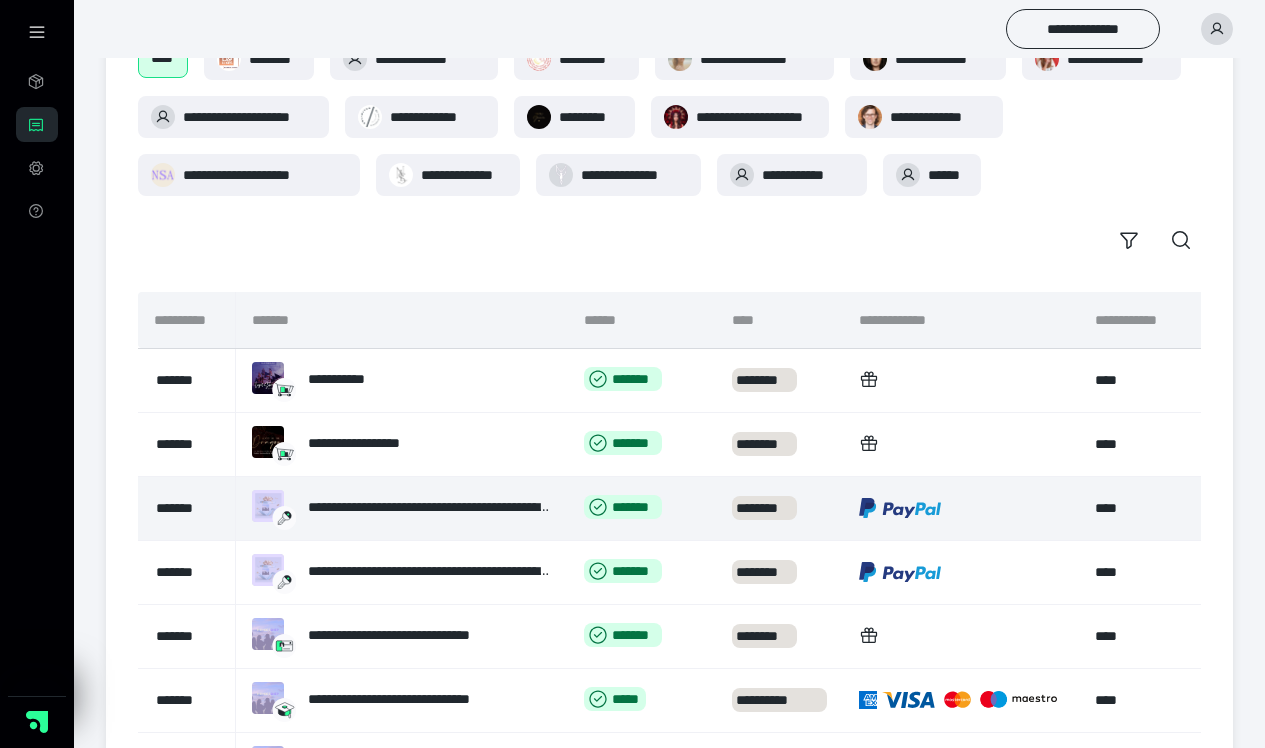 scroll, scrollTop: 287, scrollLeft: 0, axis: vertical 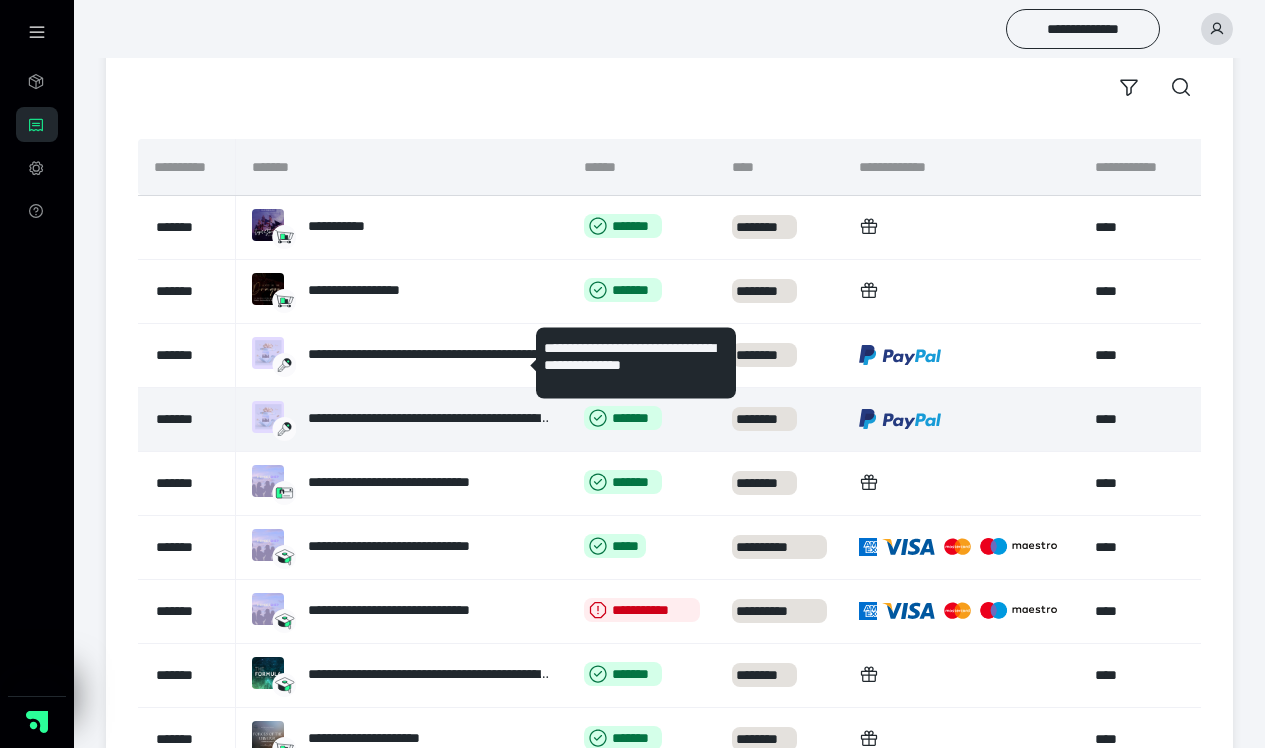click on "**********" at bounding box center [430, 418] 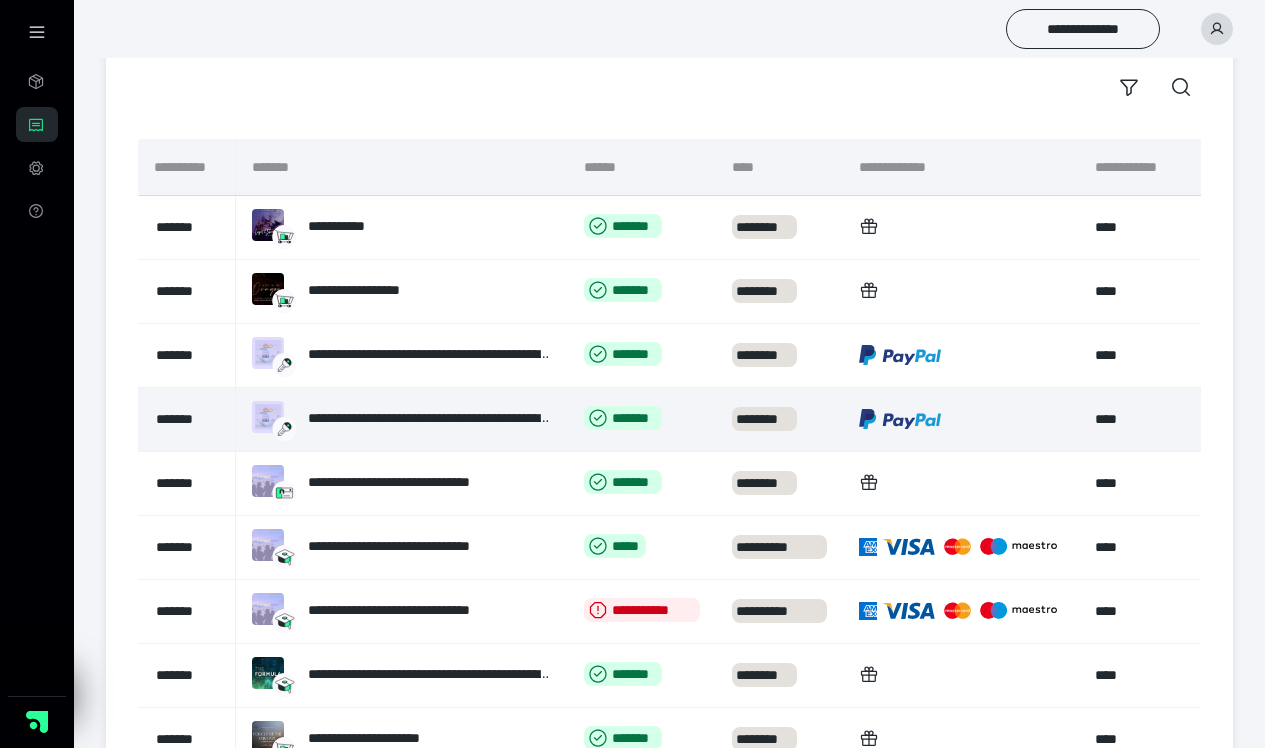click at bounding box center (900, 419) 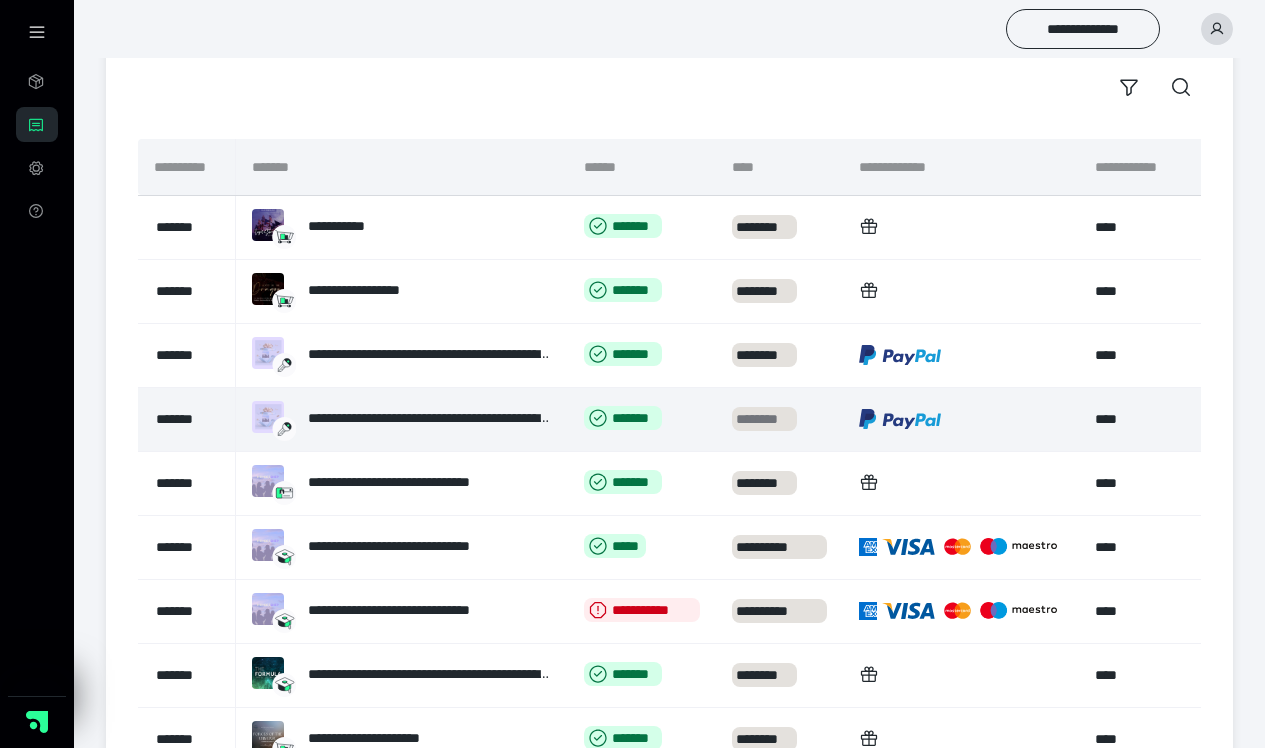 click on "********" at bounding box center (764, 419) 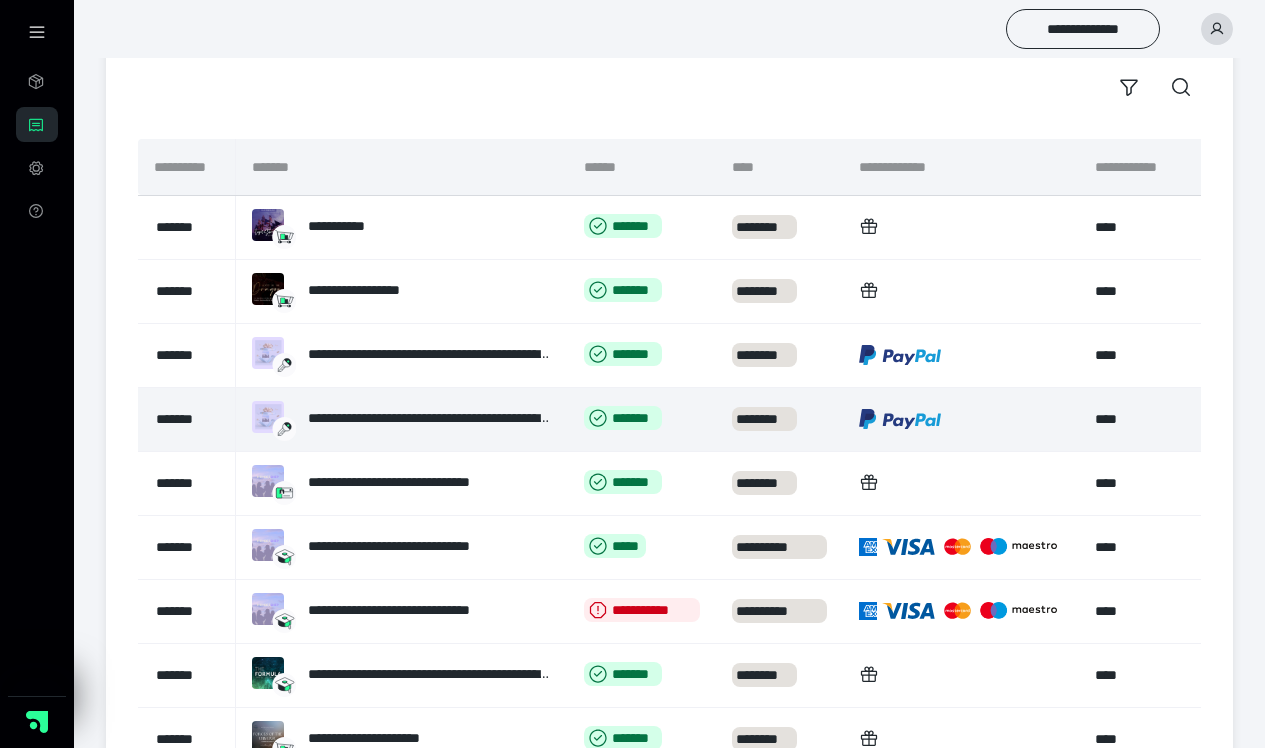 click on "****** *******" at bounding box center [642, 419] 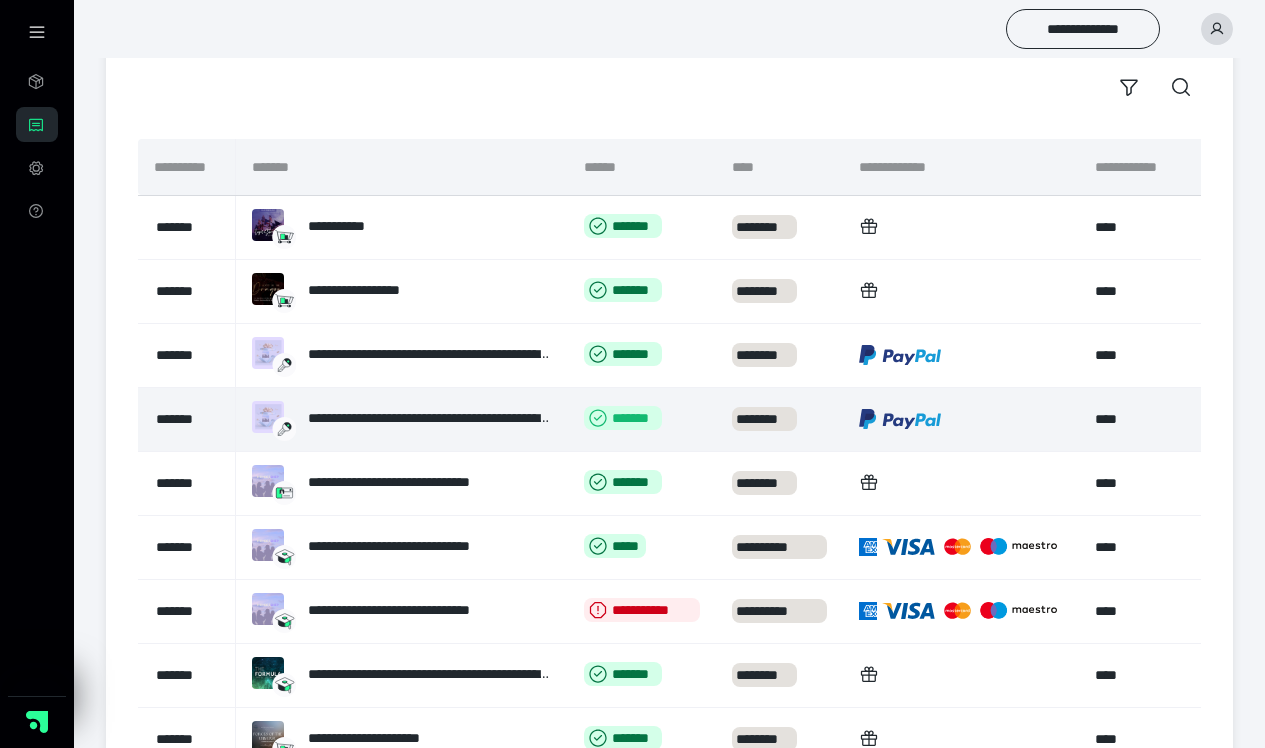 click on "*******" at bounding box center [623, 418] 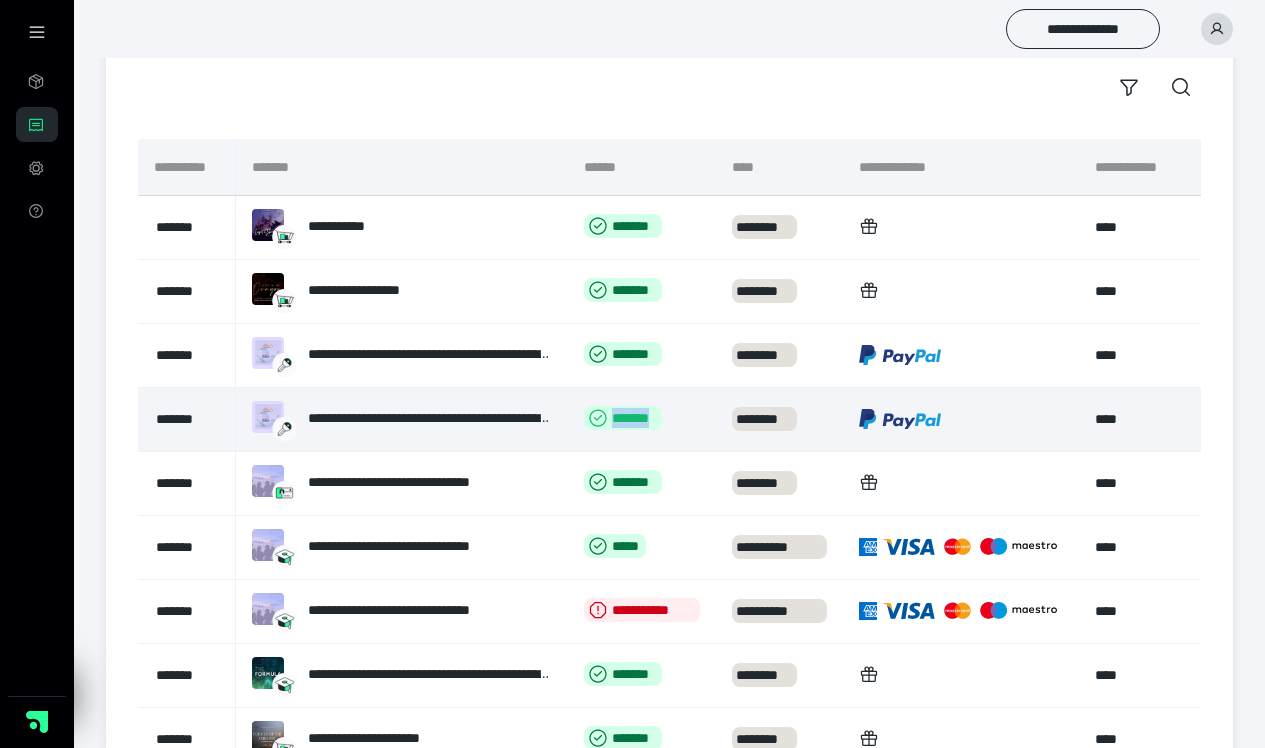 click on "*******" at bounding box center [623, 418] 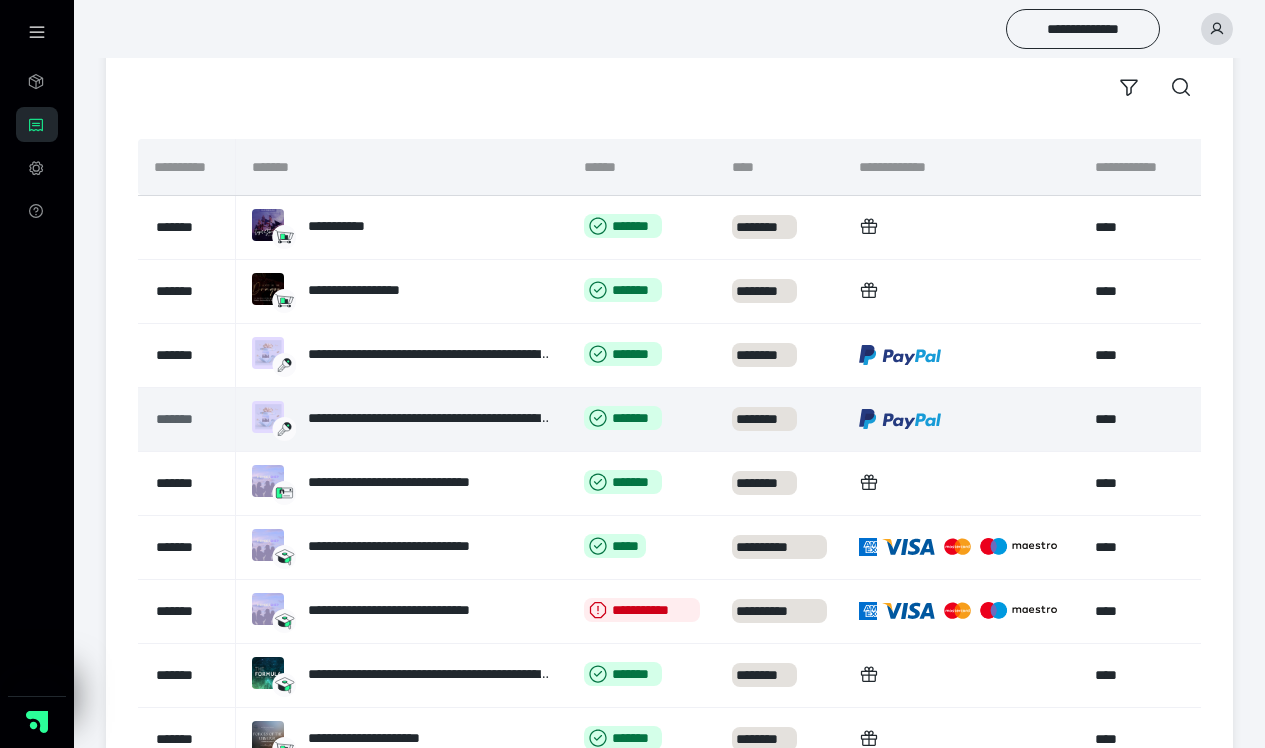 click on "*******" at bounding box center (188, 419) 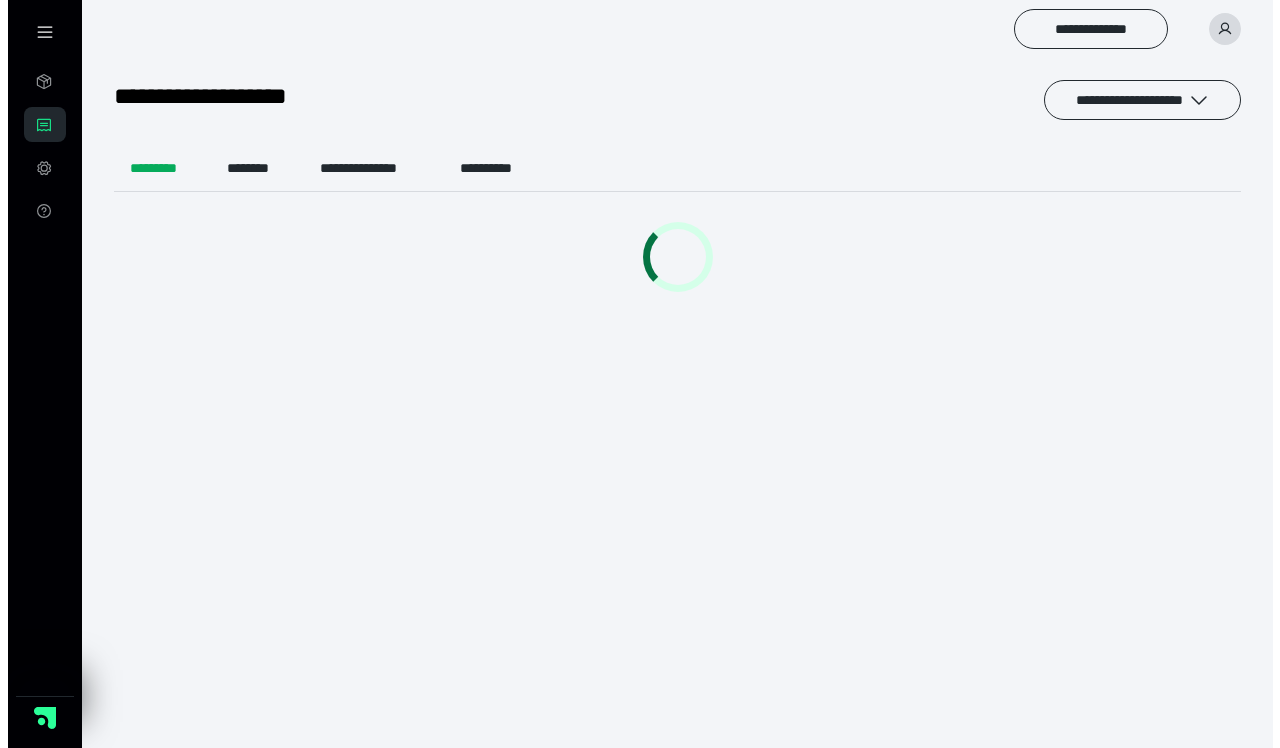 scroll, scrollTop: 0, scrollLeft: 0, axis: both 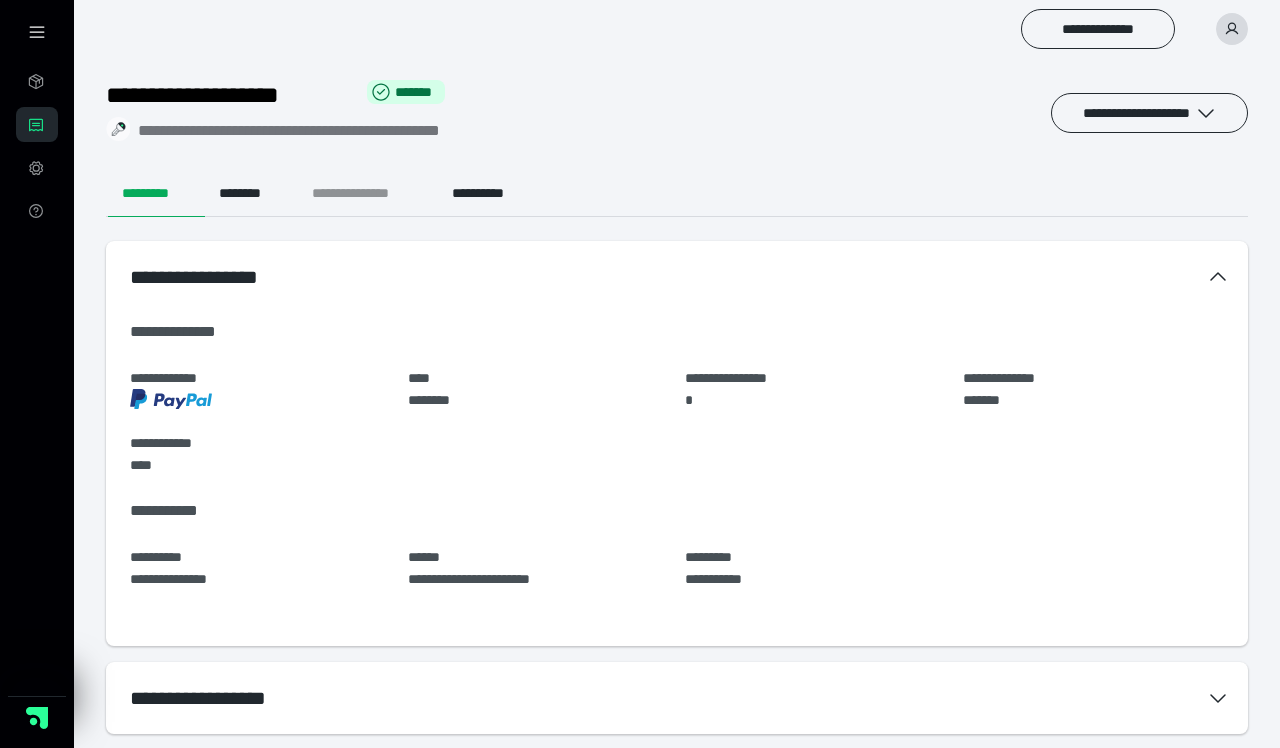 click on "**********" at bounding box center [366, 193] 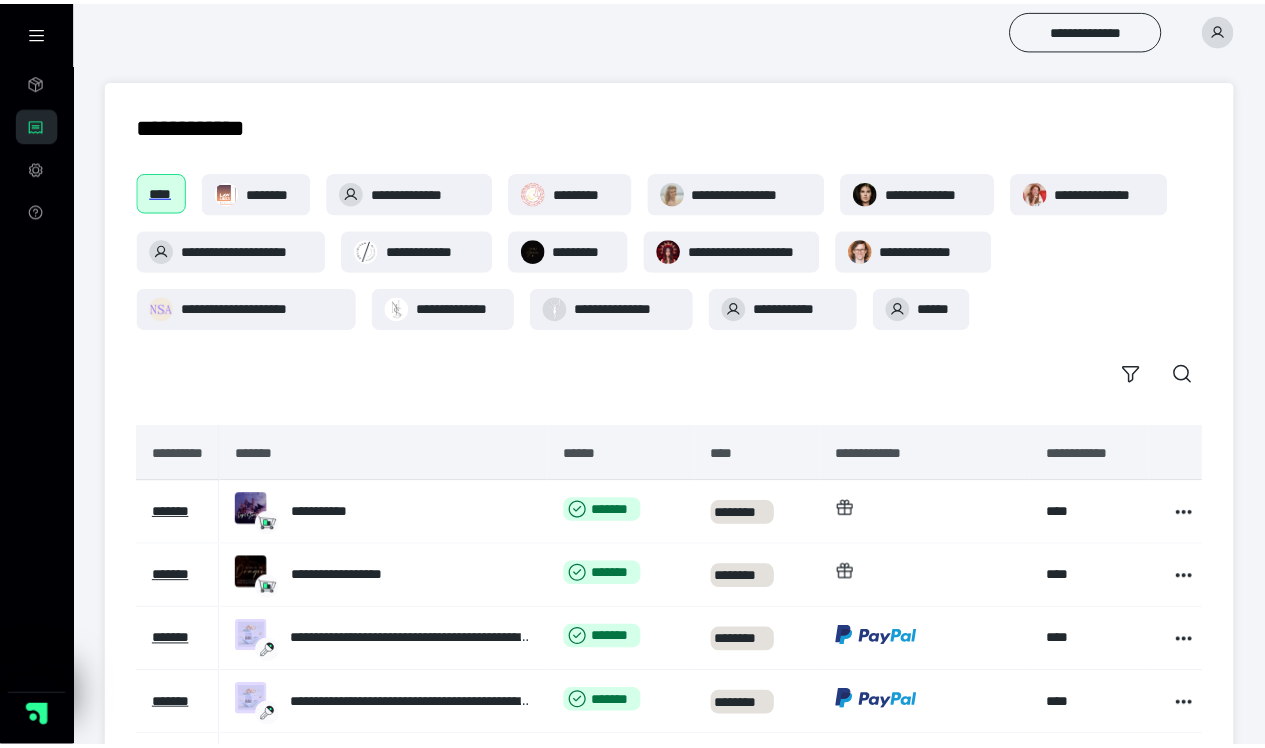 scroll, scrollTop: 287, scrollLeft: 0, axis: vertical 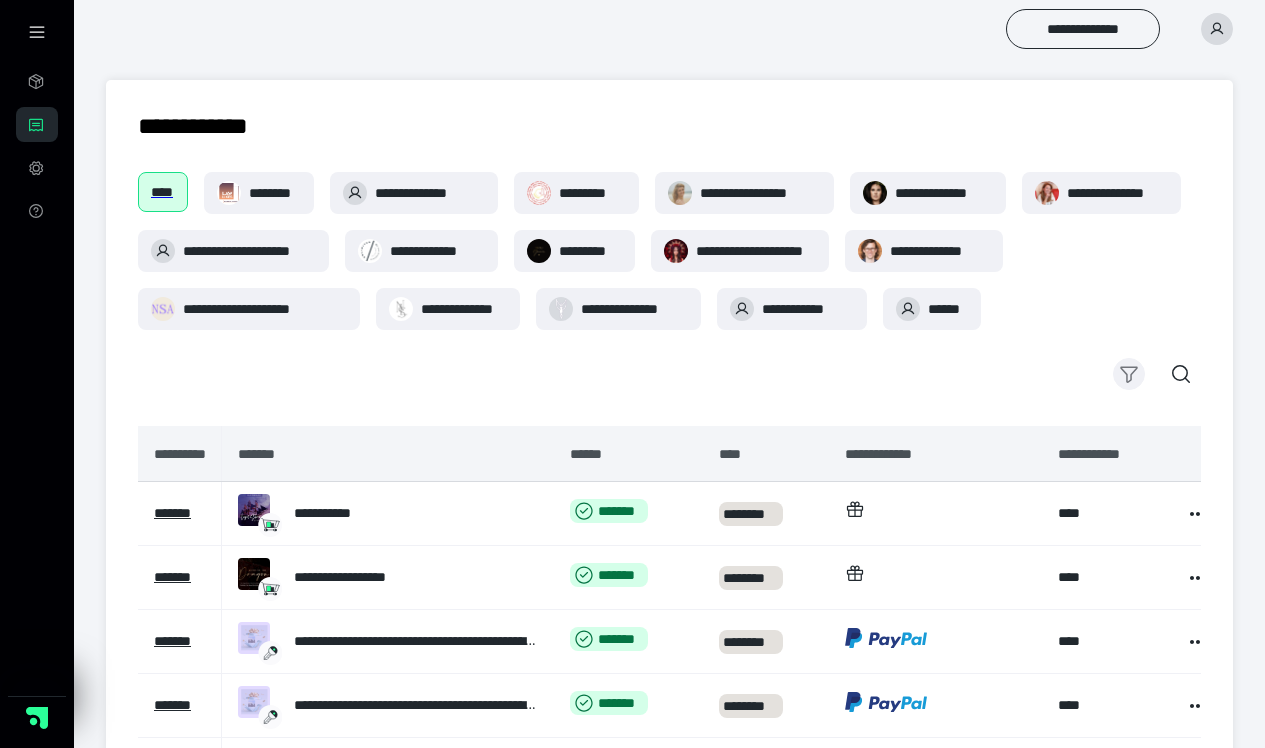 click 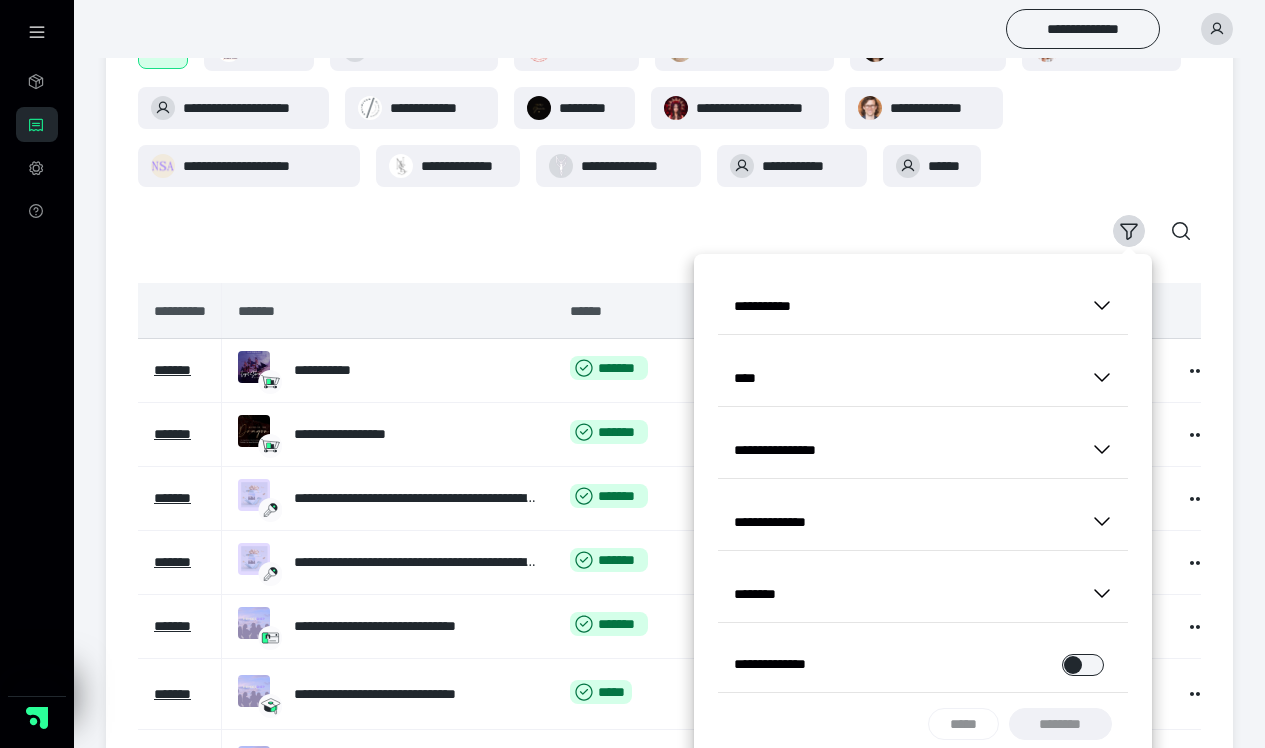 scroll, scrollTop: 164, scrollLeft: 0, axis: vertical 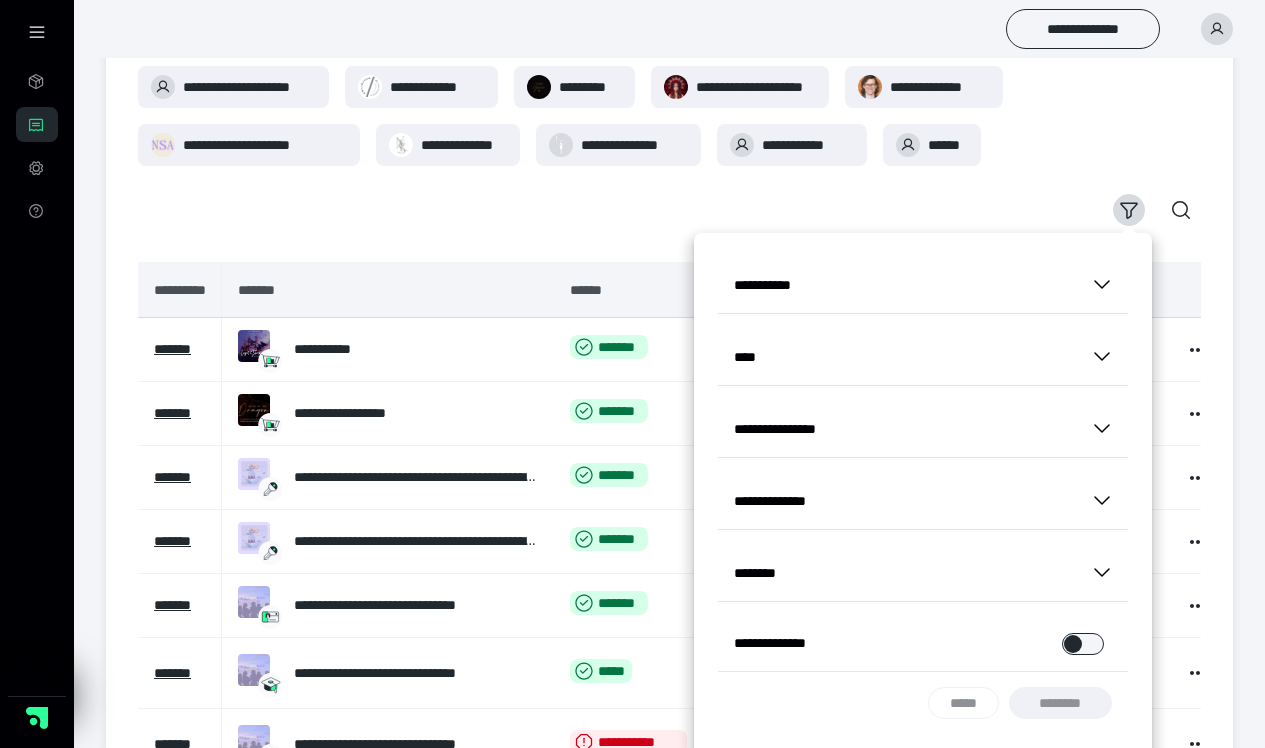 click on "**********" at bounding box center (669, 119) 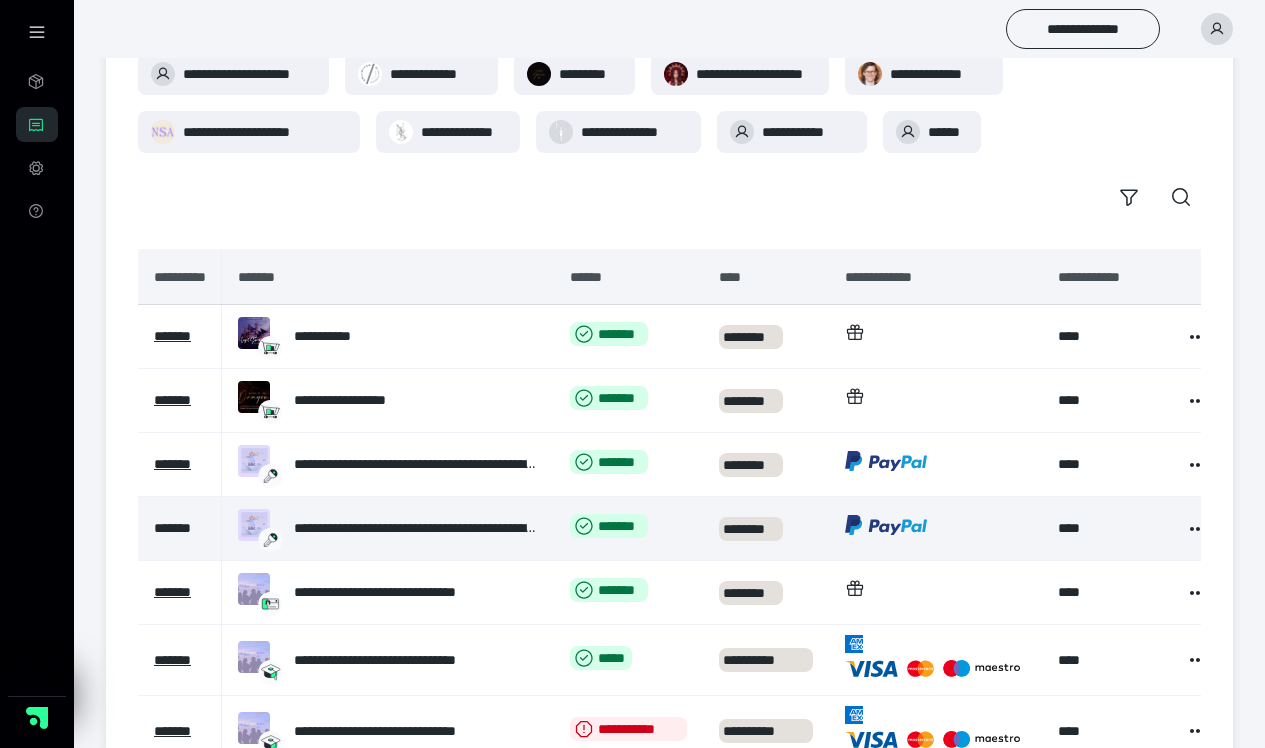 scroll, scrollTop: 495, scrollLeft: 0, axis: vertical 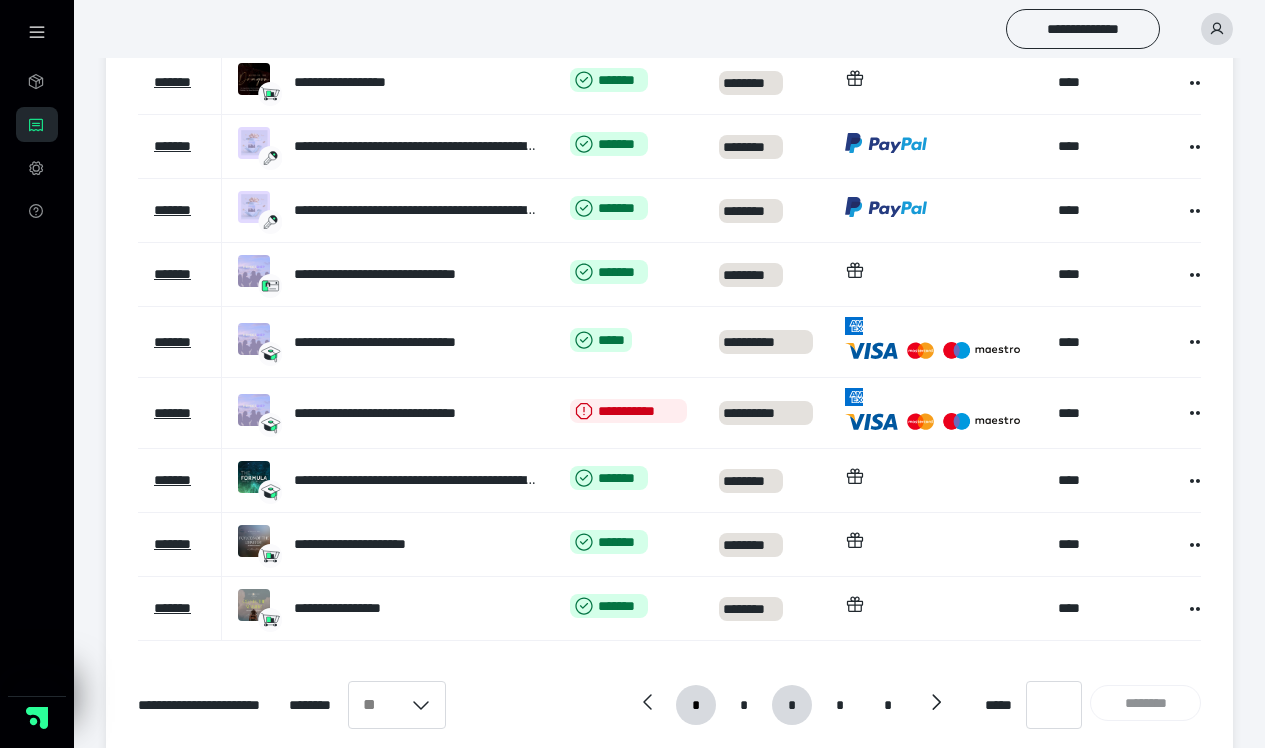 click on "*" at bounding box center [696, 705] 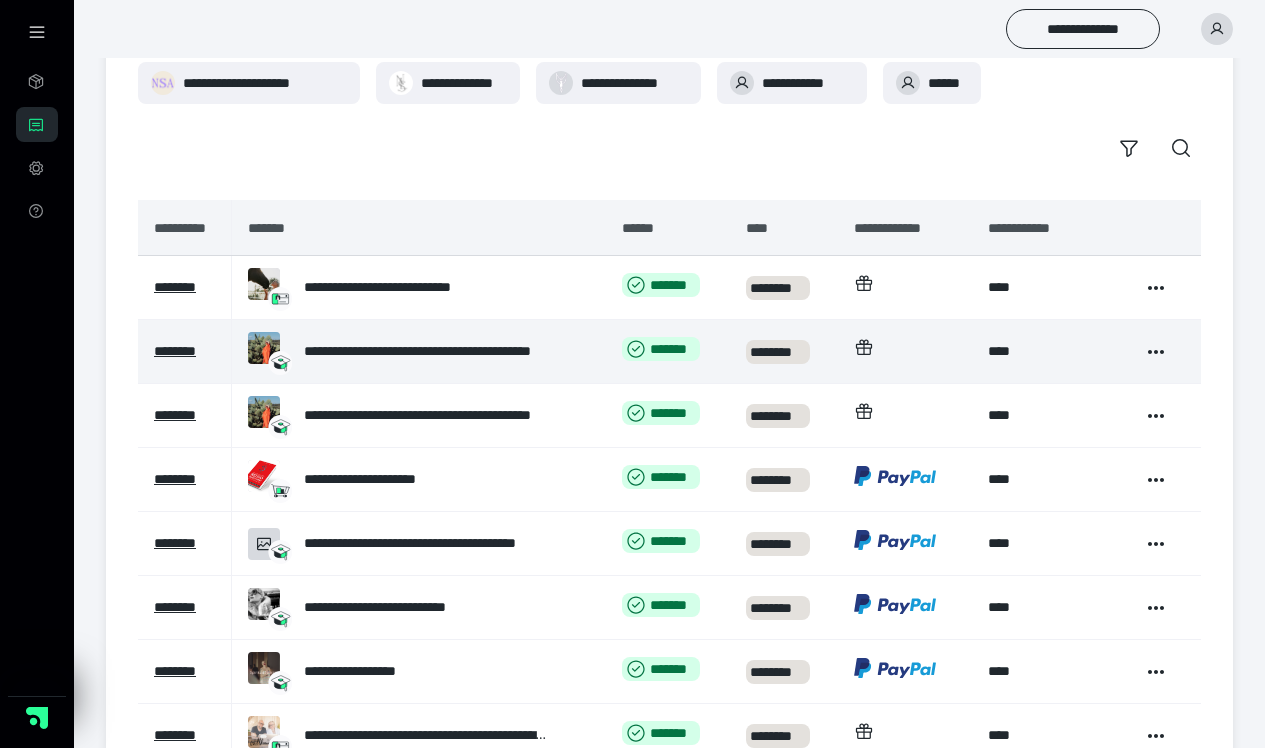 scroll, scrollTop: 269, scrollLeft: 0, axis: vertical 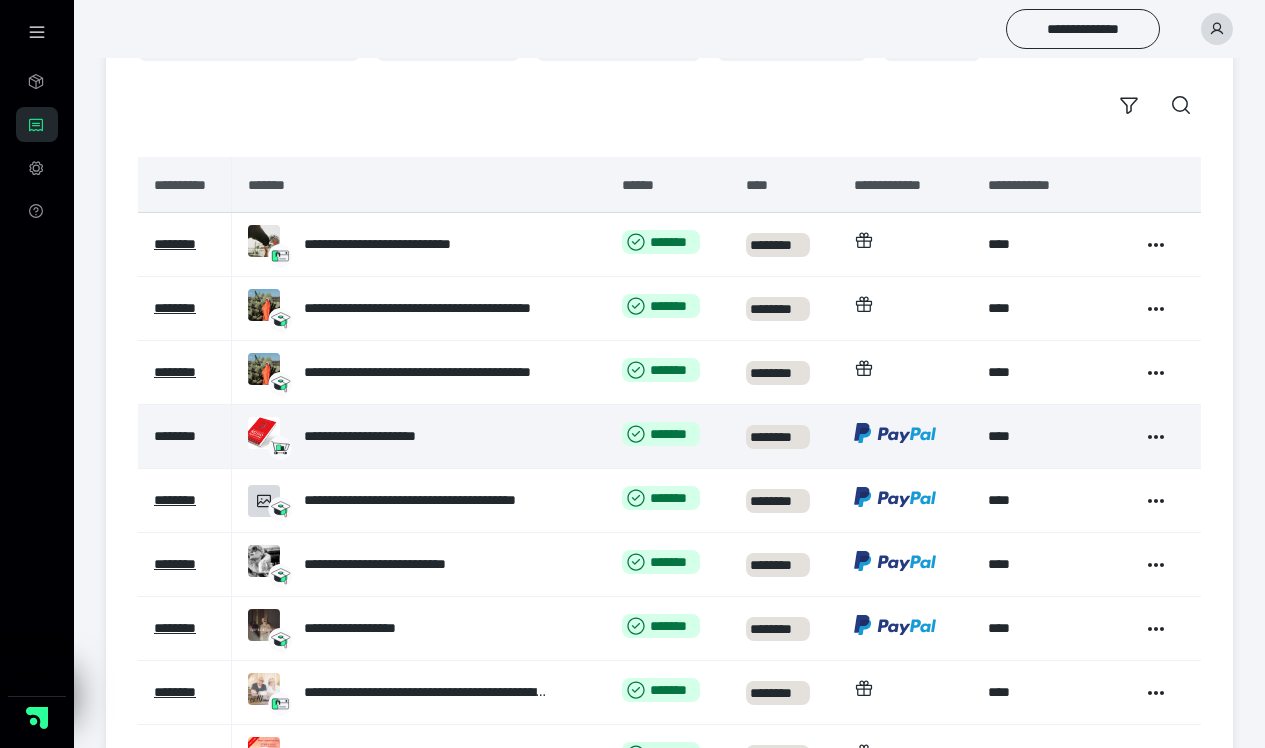 click on "********" at bounding box center (175, 436) 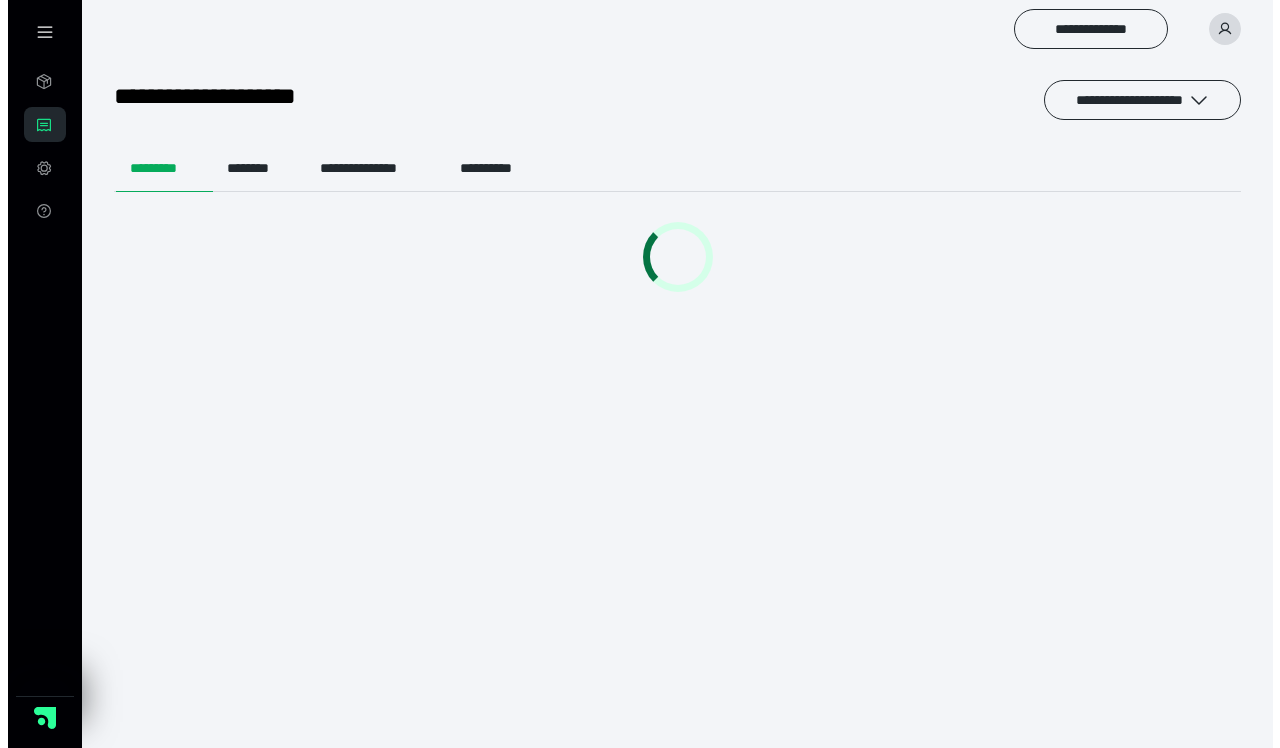 scroll, scrollTop: 0, scrollLeft: 0, axis: both 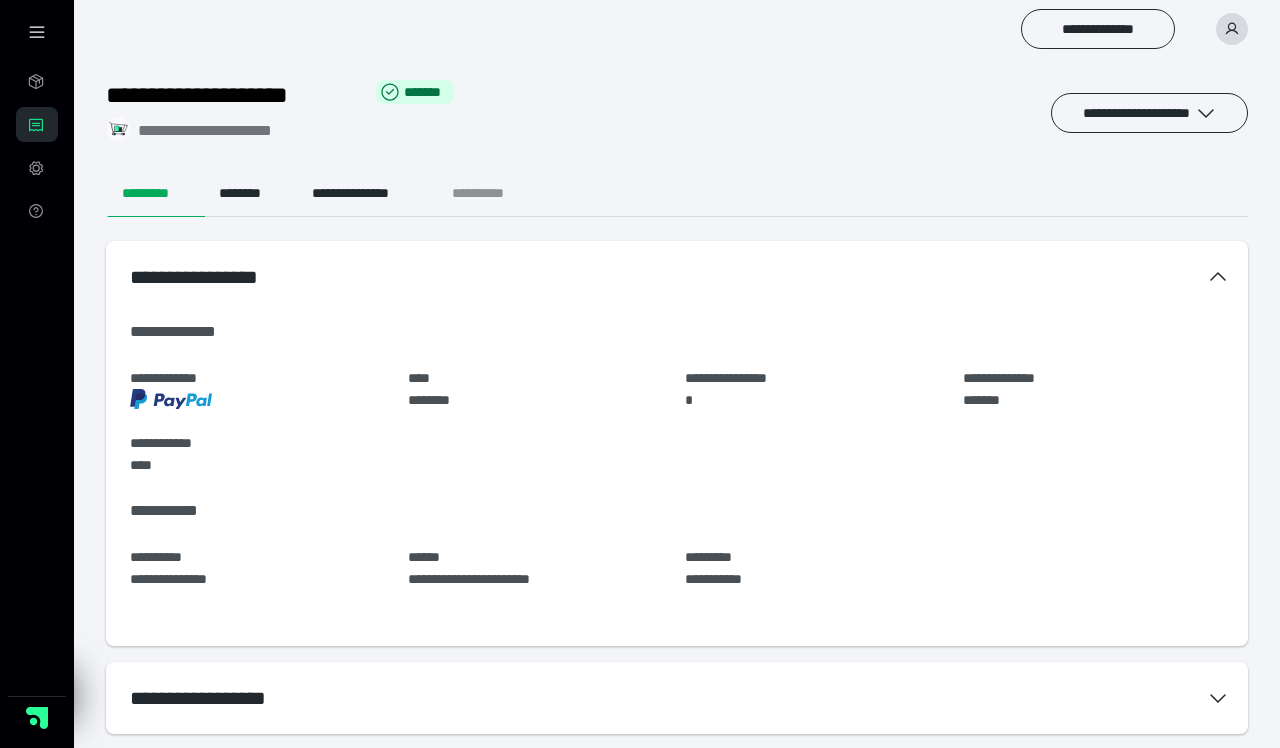 click on "**********" at bounding box center [494, 193] 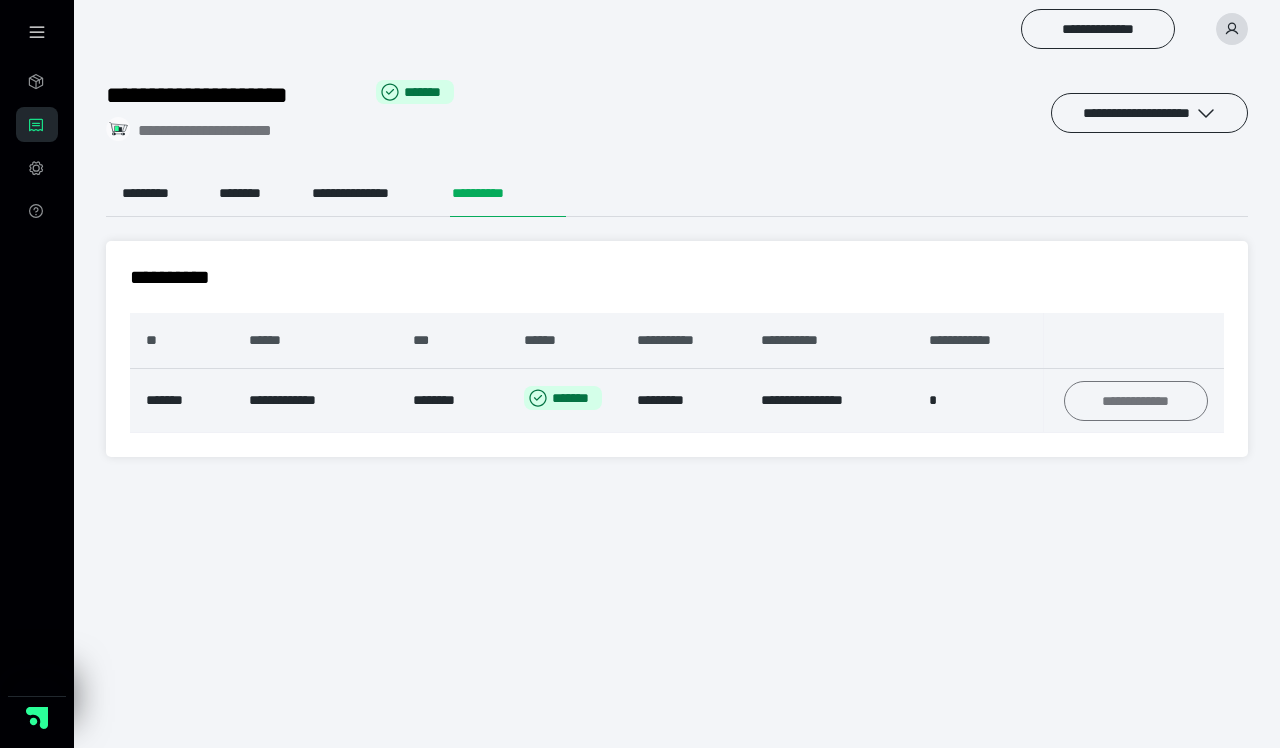 click on "**********" at bounding box center [1136, 401] 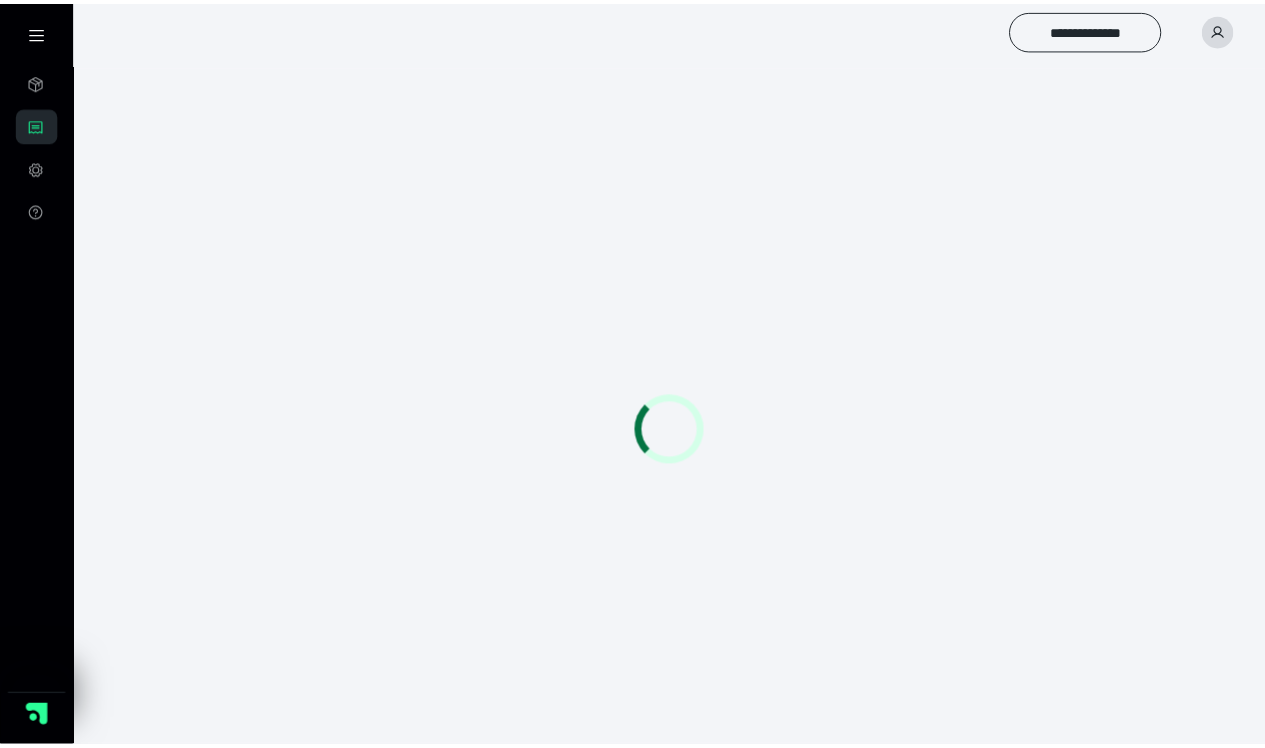 scroll, scrollTop: 0, scrollLeft: 0, axis: both 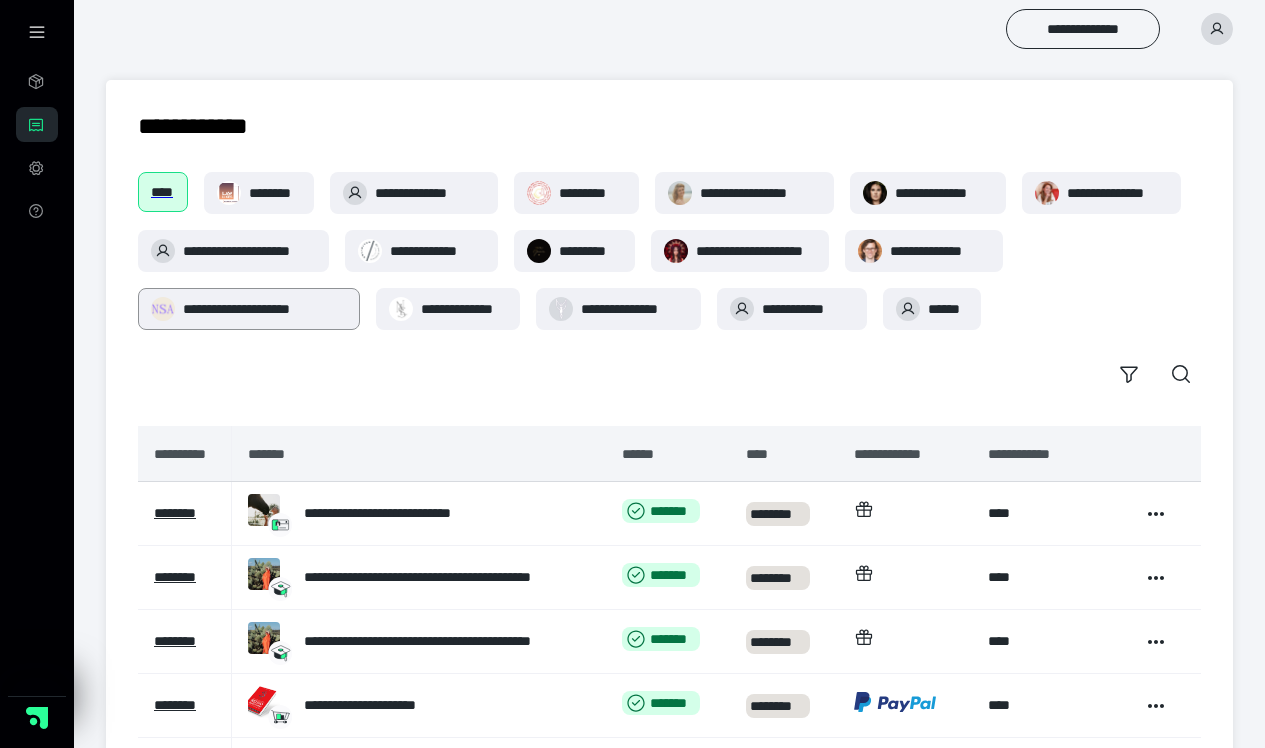 click on "**********" at bounding box center (265, 309) 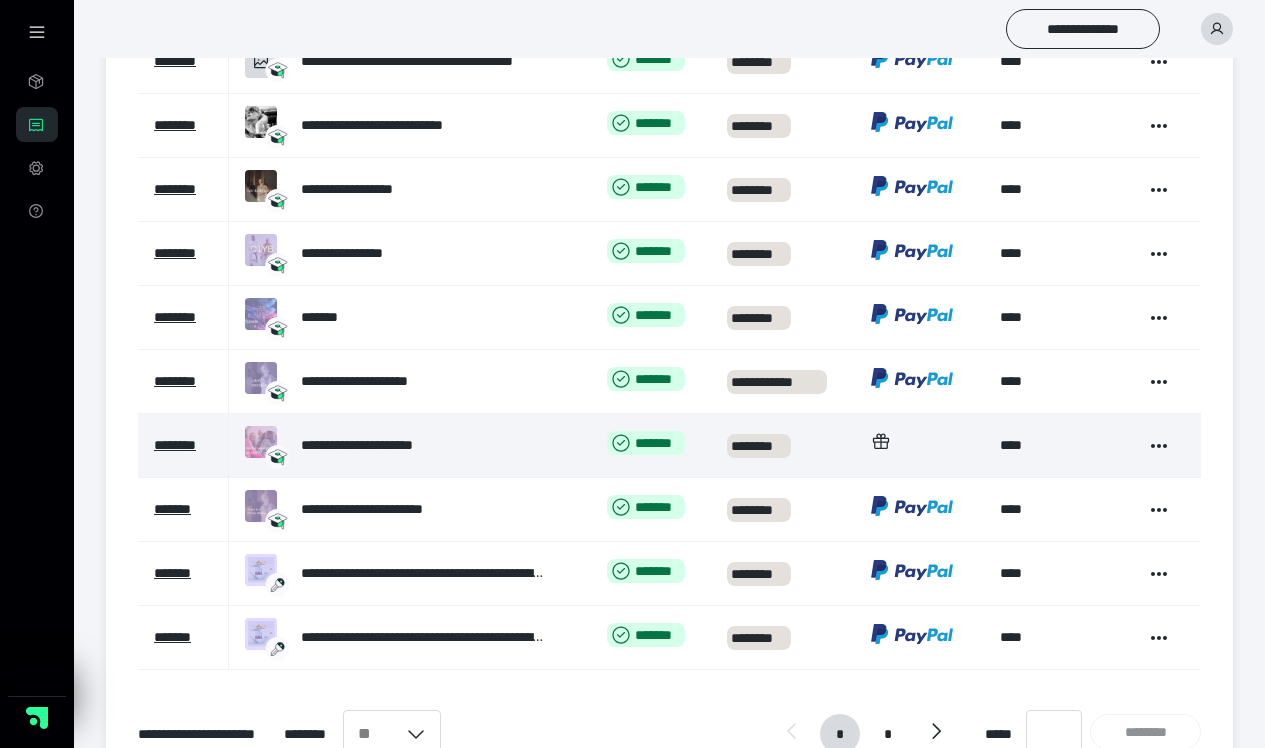scroll, scrollTop: 476, scrollLeft: 0, axis: vertical 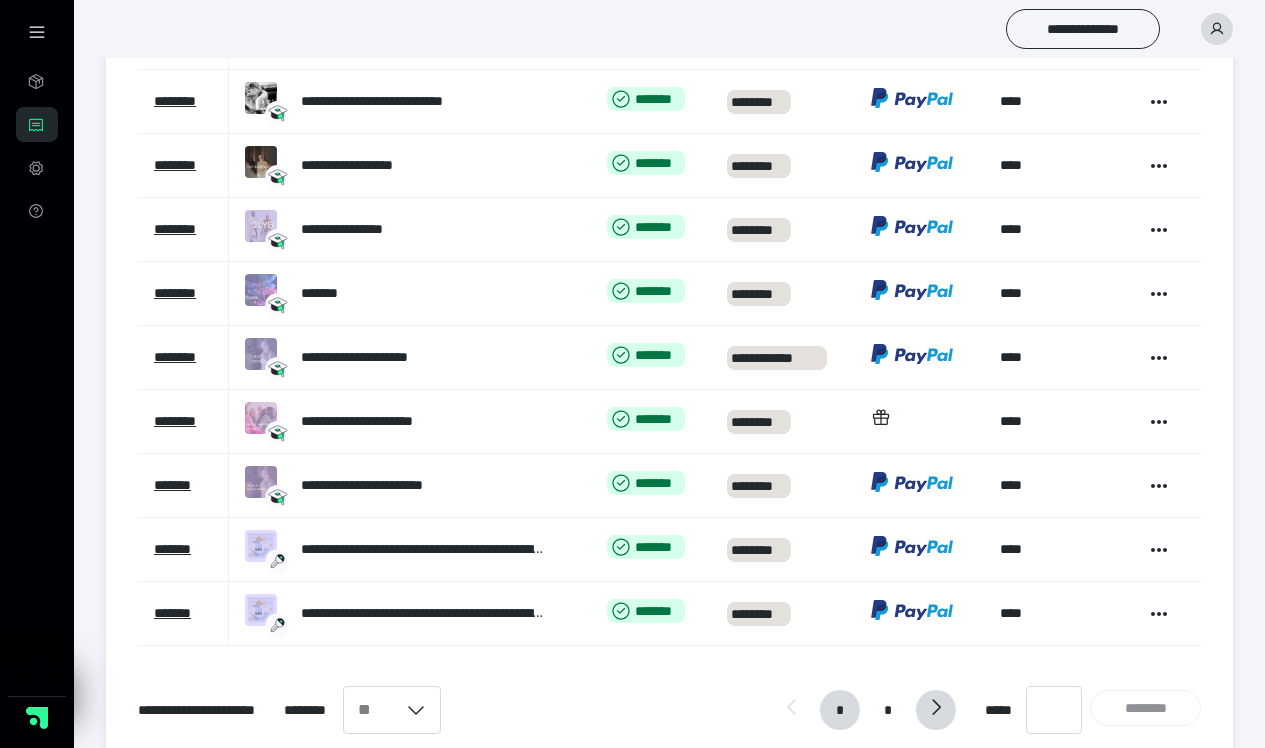 click 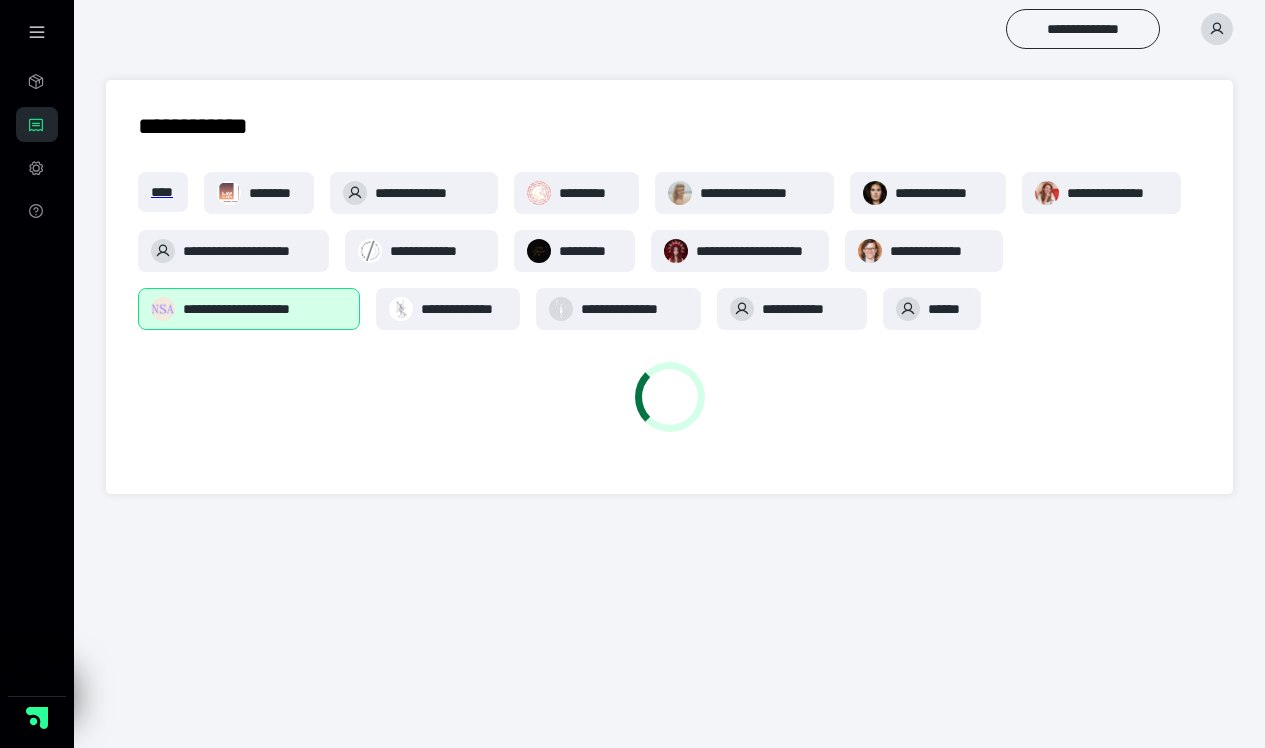 scroll, scrollTop: 0, scrollLeft: 0, axis: both 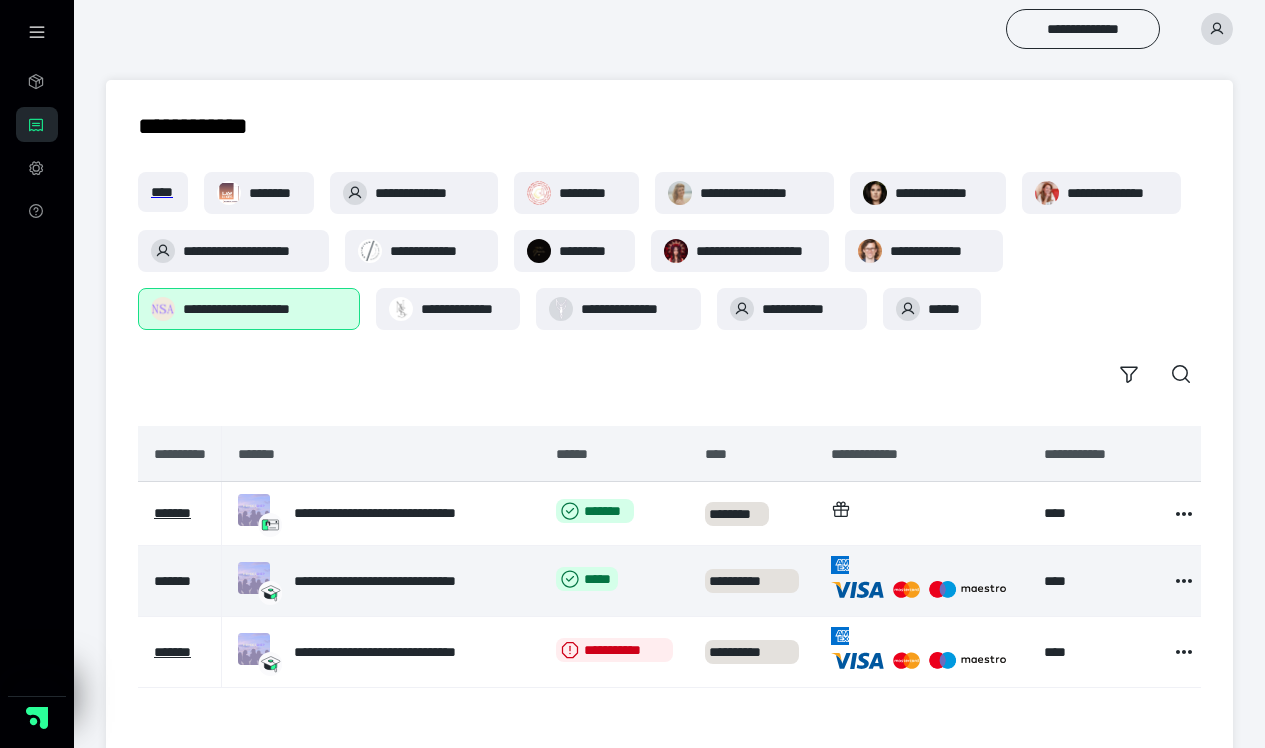 click on "*******" at bounding box center [172, 581] 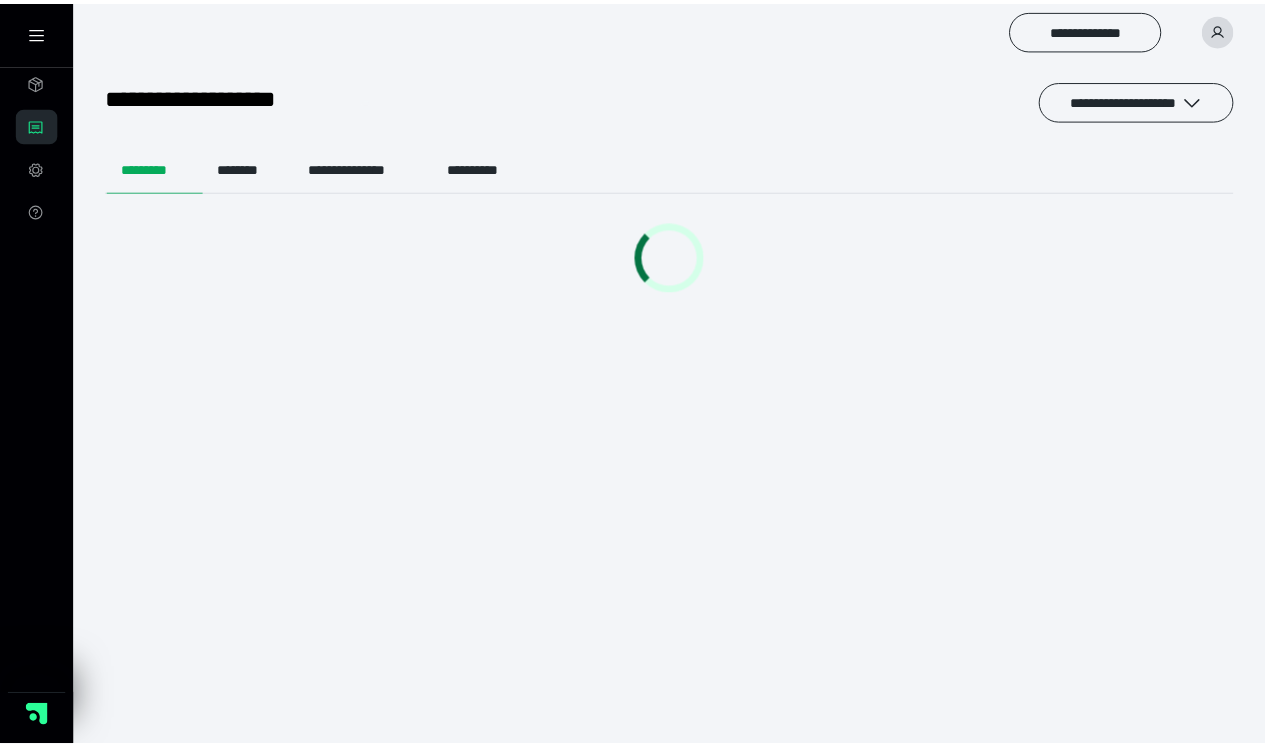 scroll, scrollTop: 0, scrollLeft: 0, axis: both 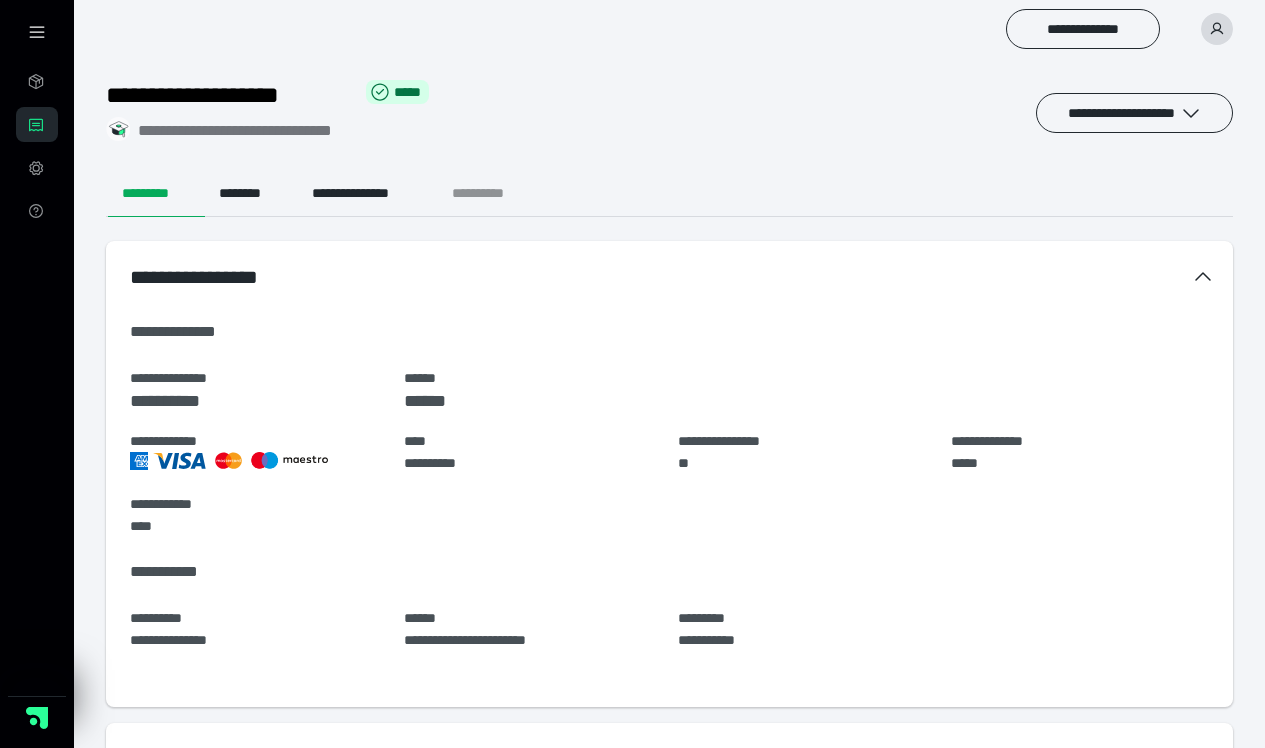 click on "**********" at bounding box center (494, 193) 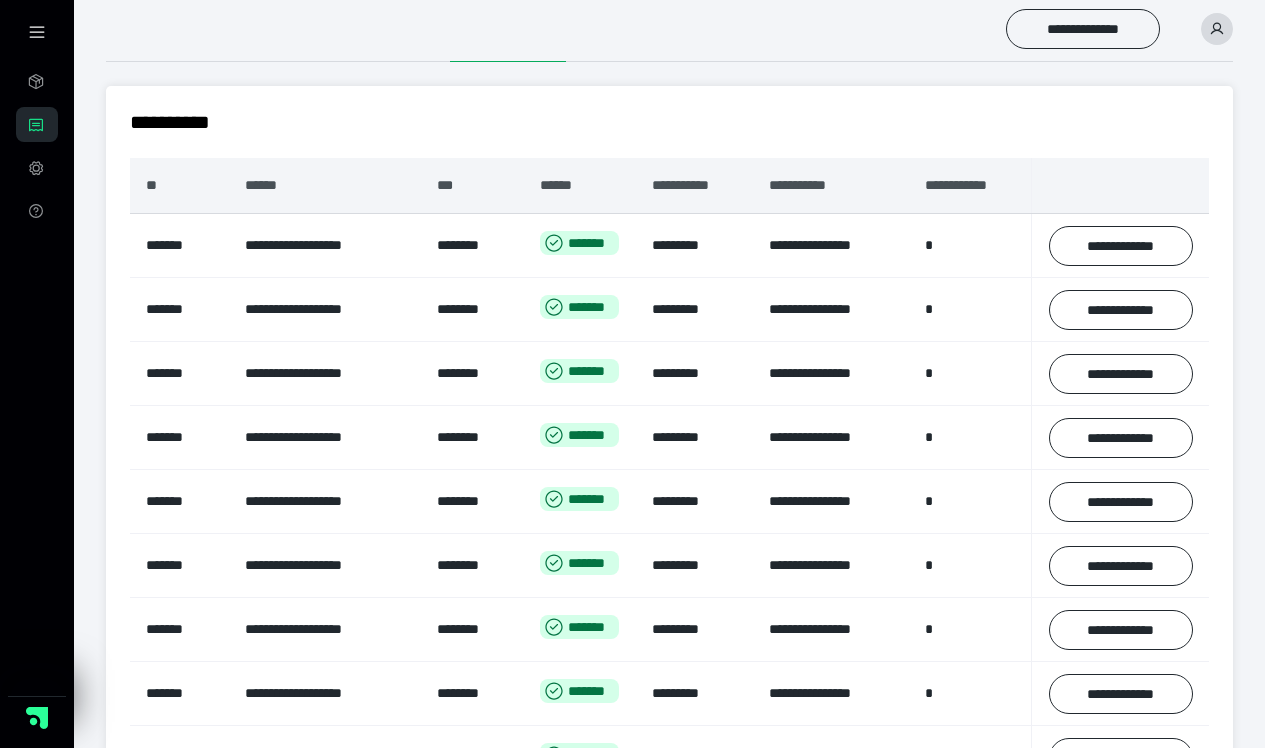 scroll, scrollTop: 224, scrollLeft: 0, axis: vertical 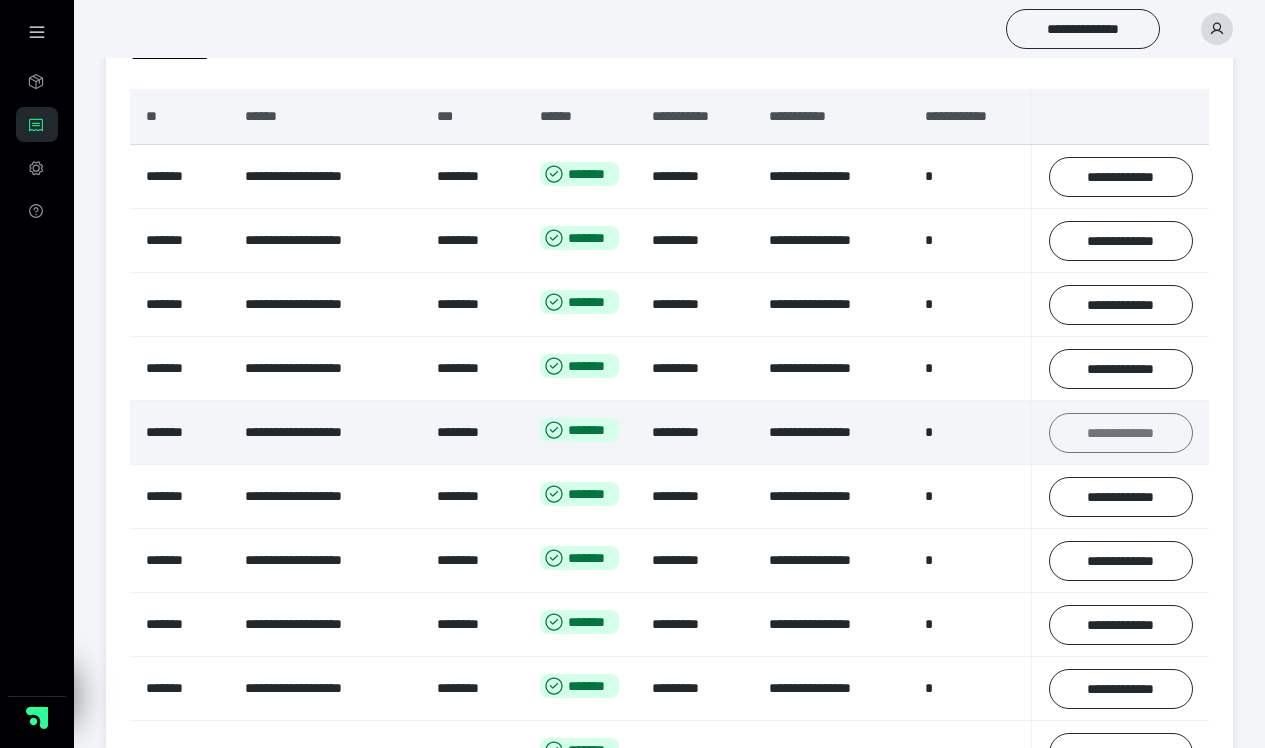 click on "**********" at bounding box center (1121, 433) 